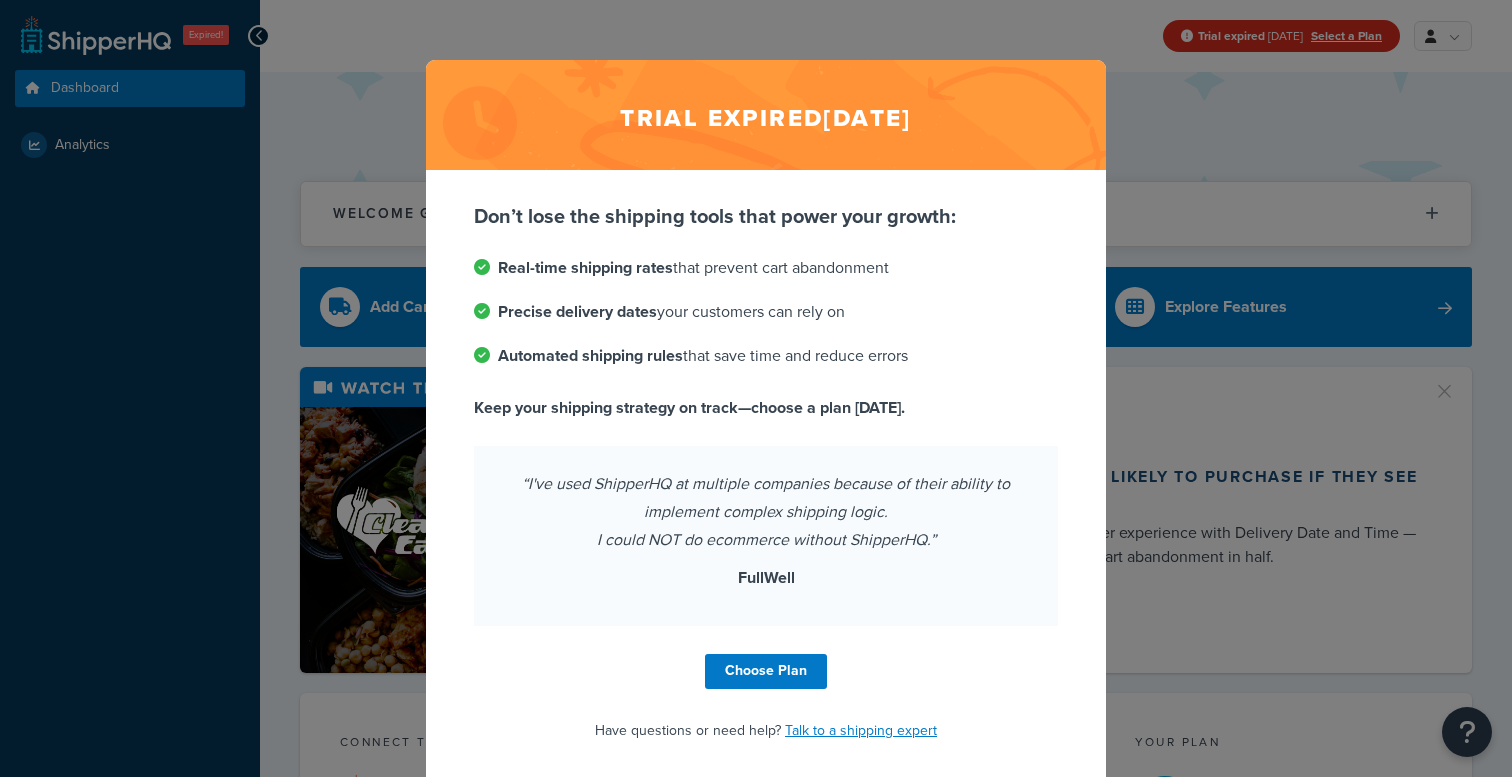 scroll, scrollTop: 0, scrollLeft: 0, axis: both 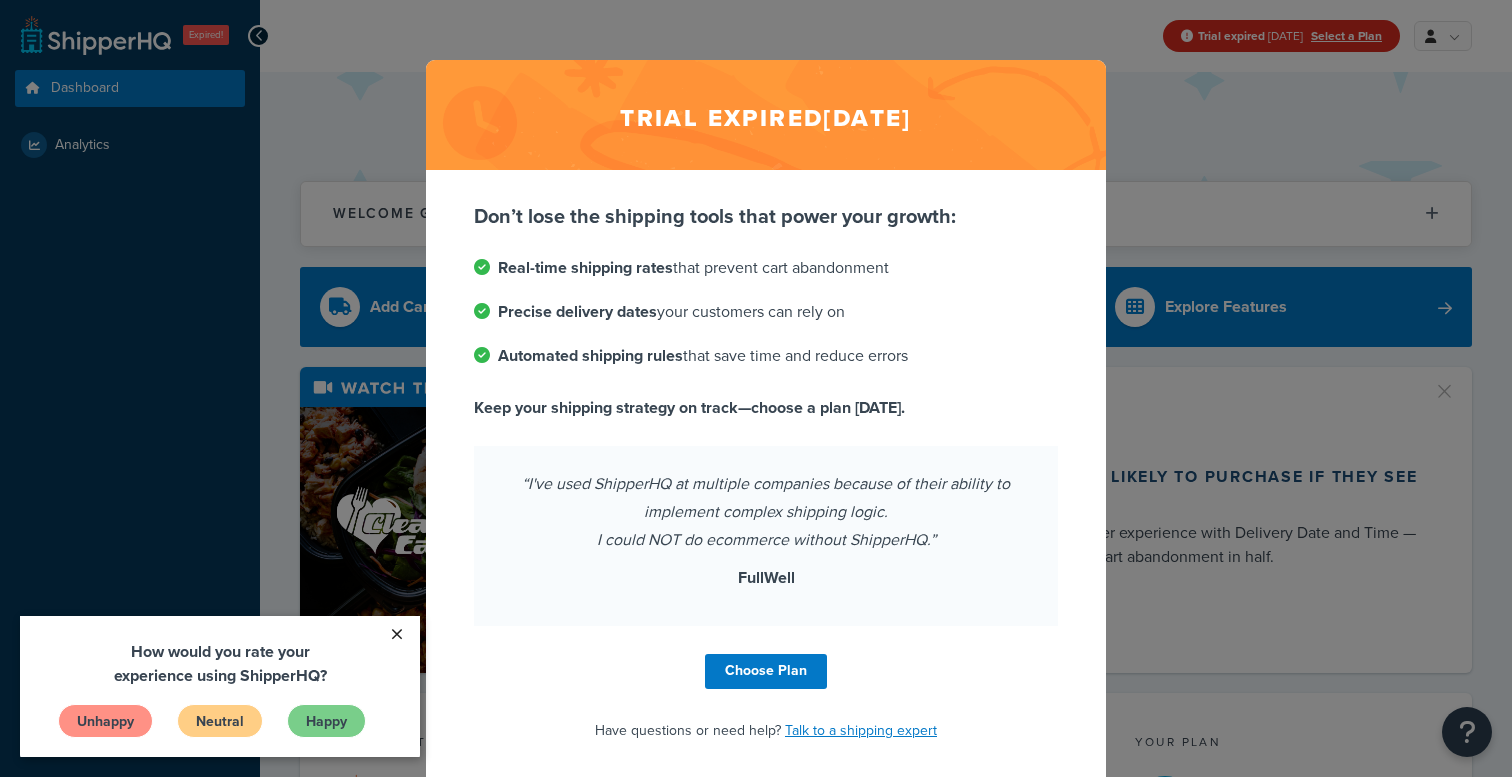 click on "×" at bounding box center [396, 634] 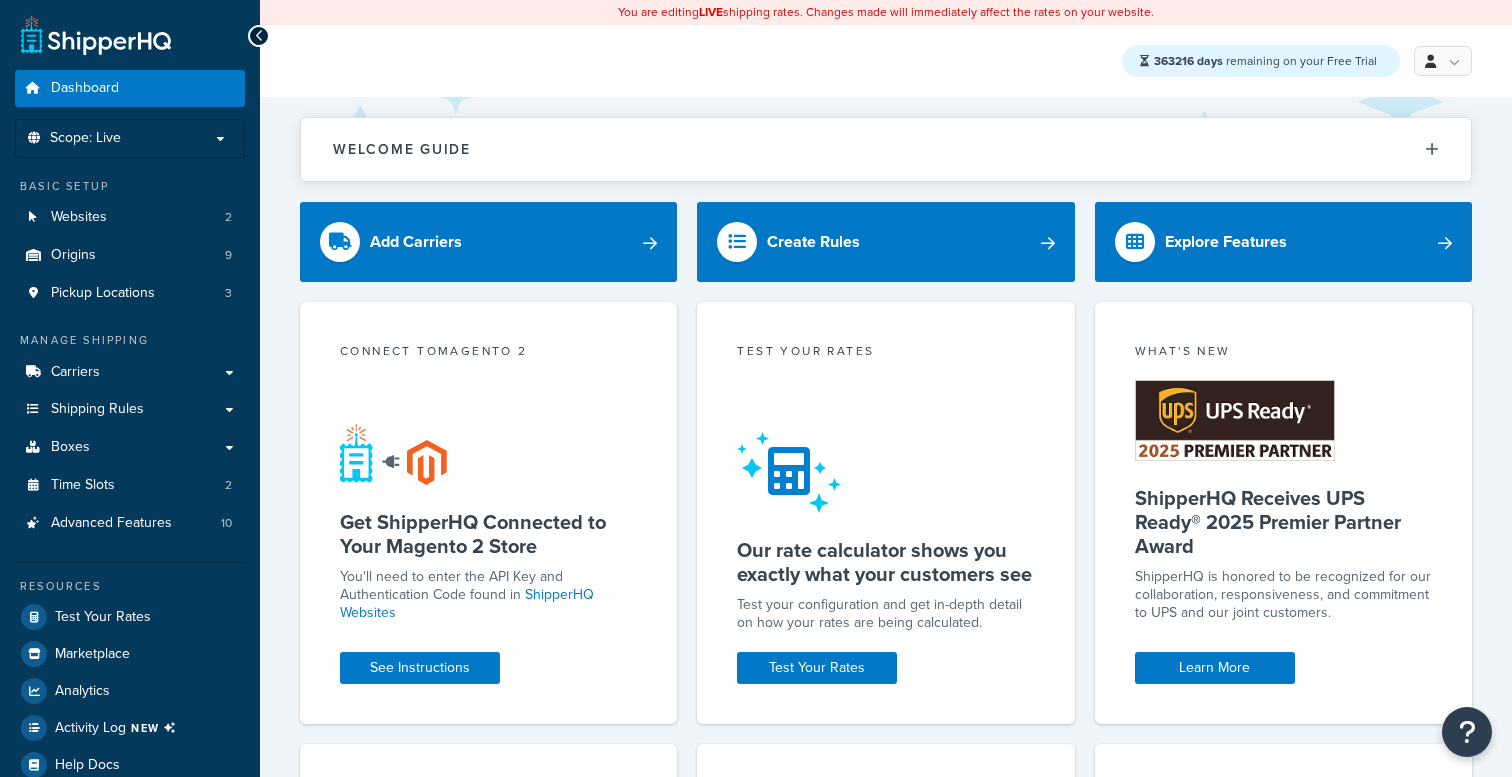 scroll, scrollTop: 0, scrollLeft: 0, axis: both 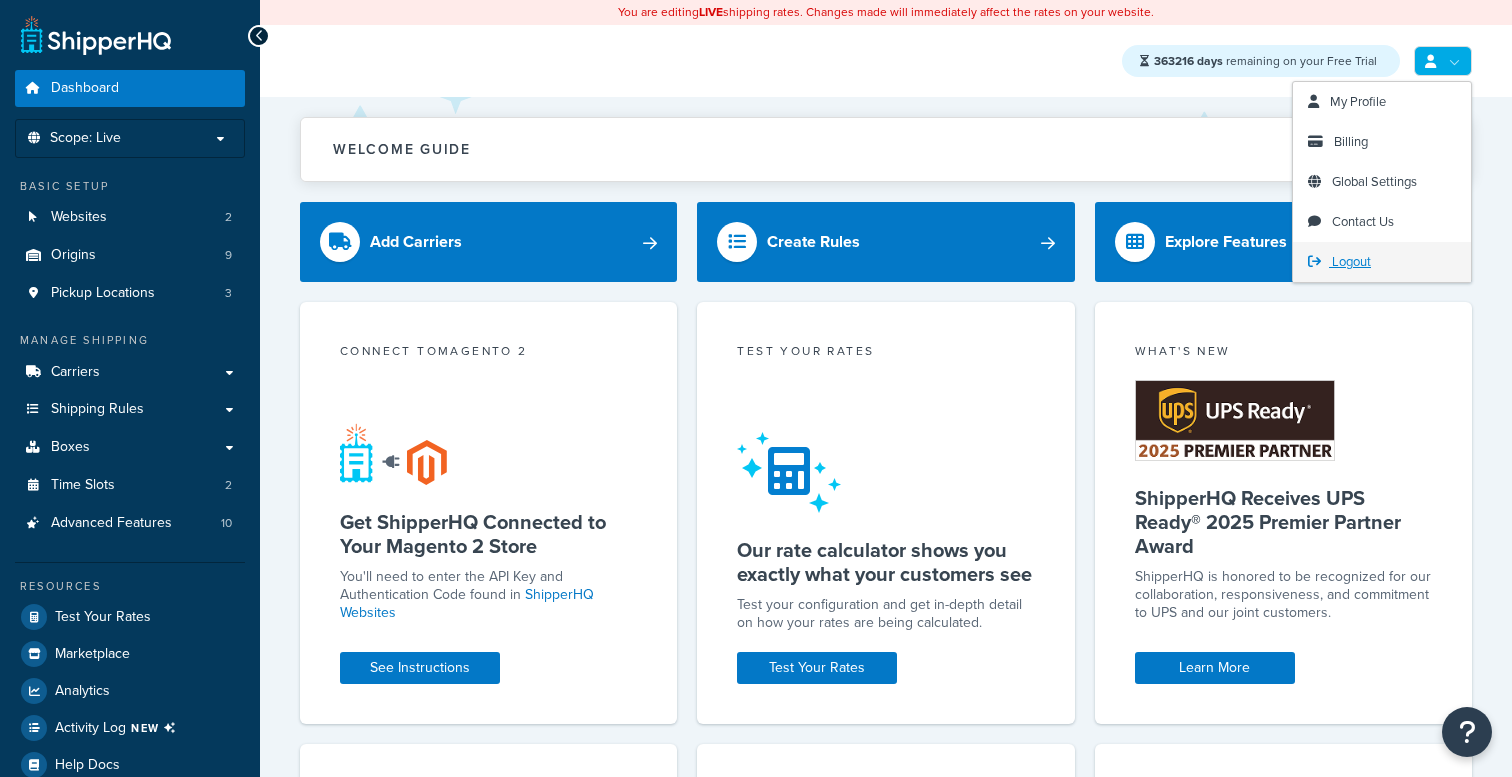 click on "Logout" at bounding box center (1351, 261) 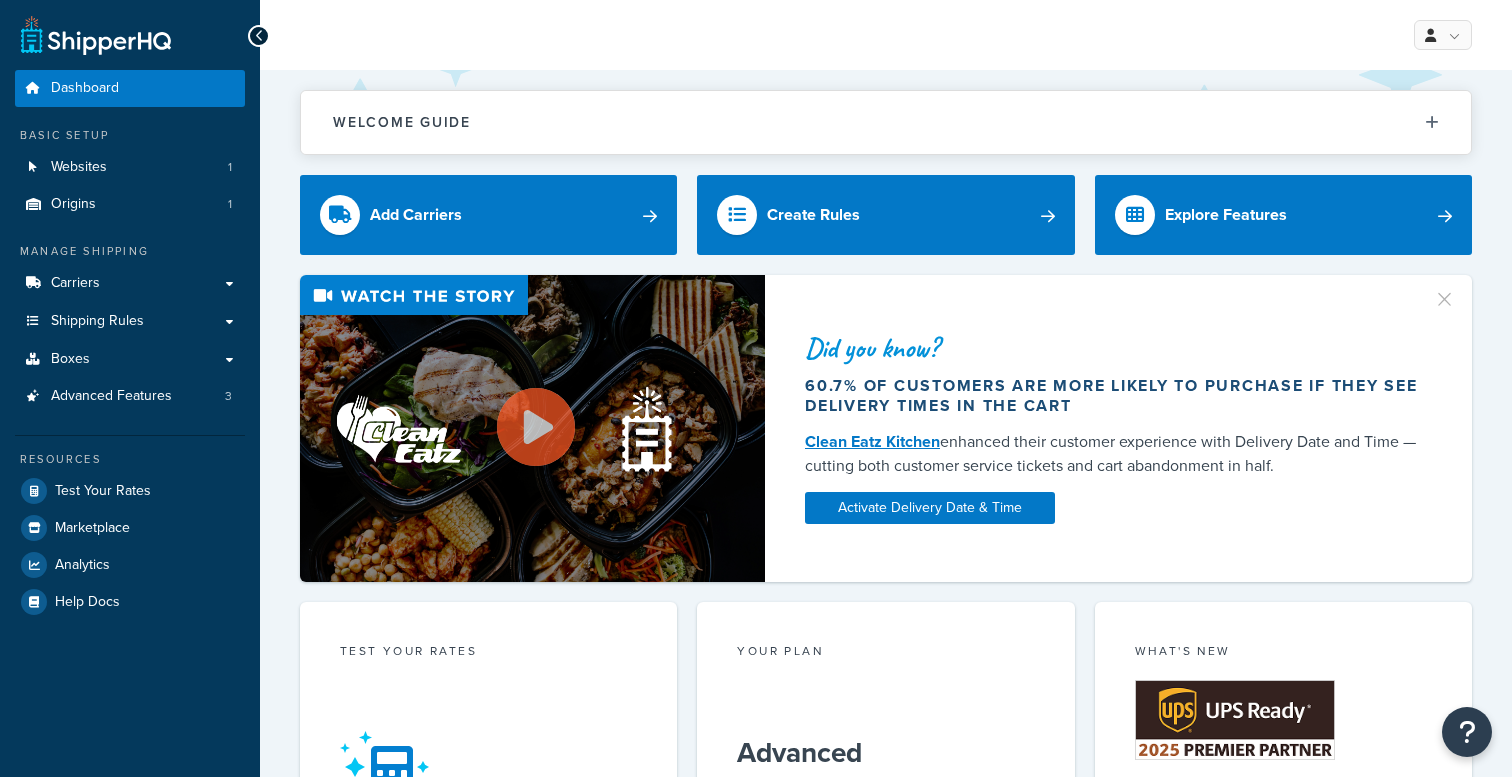 scroll, scrollTop: 0, scrollLeft: 0, axis: both 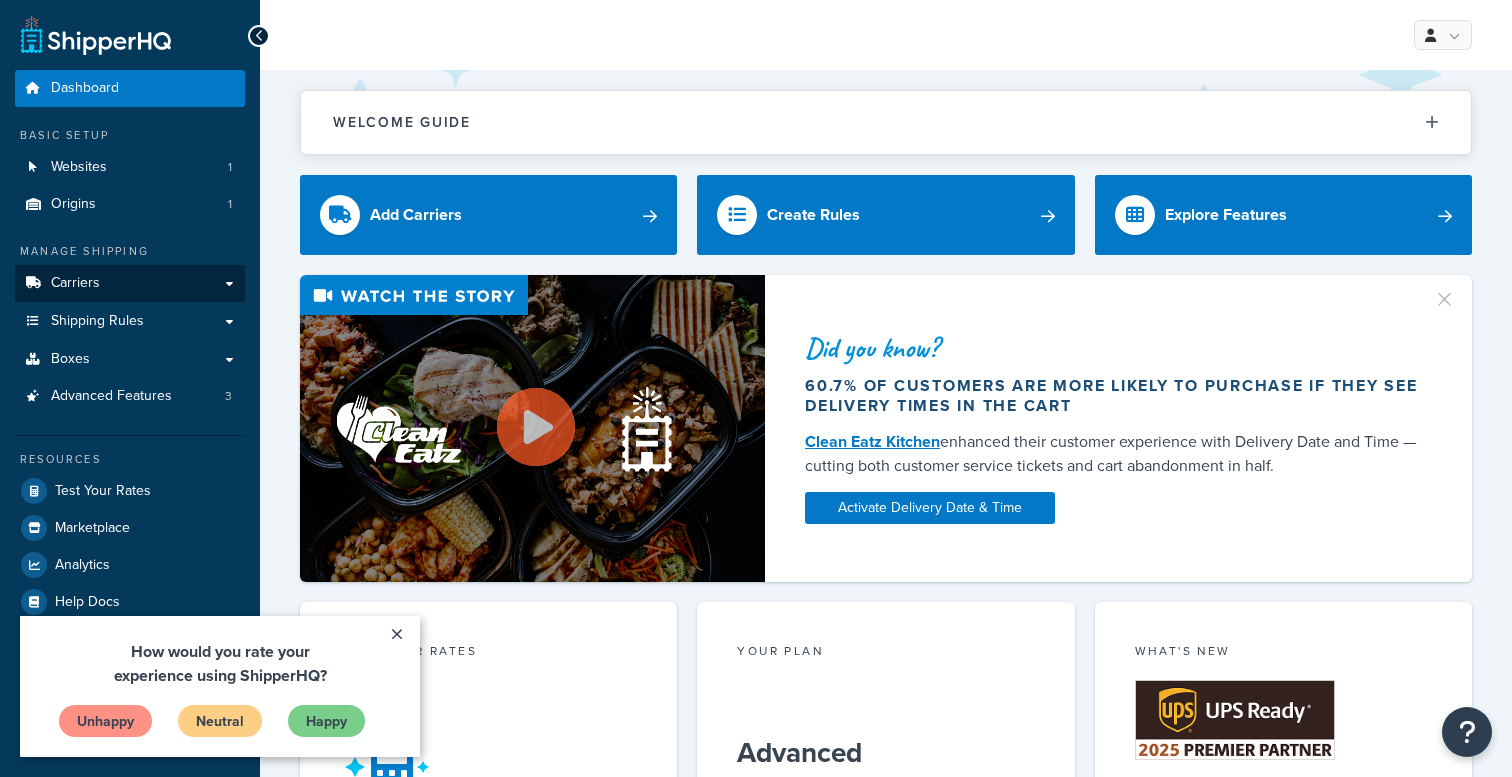click at bounding box center [33, 283] 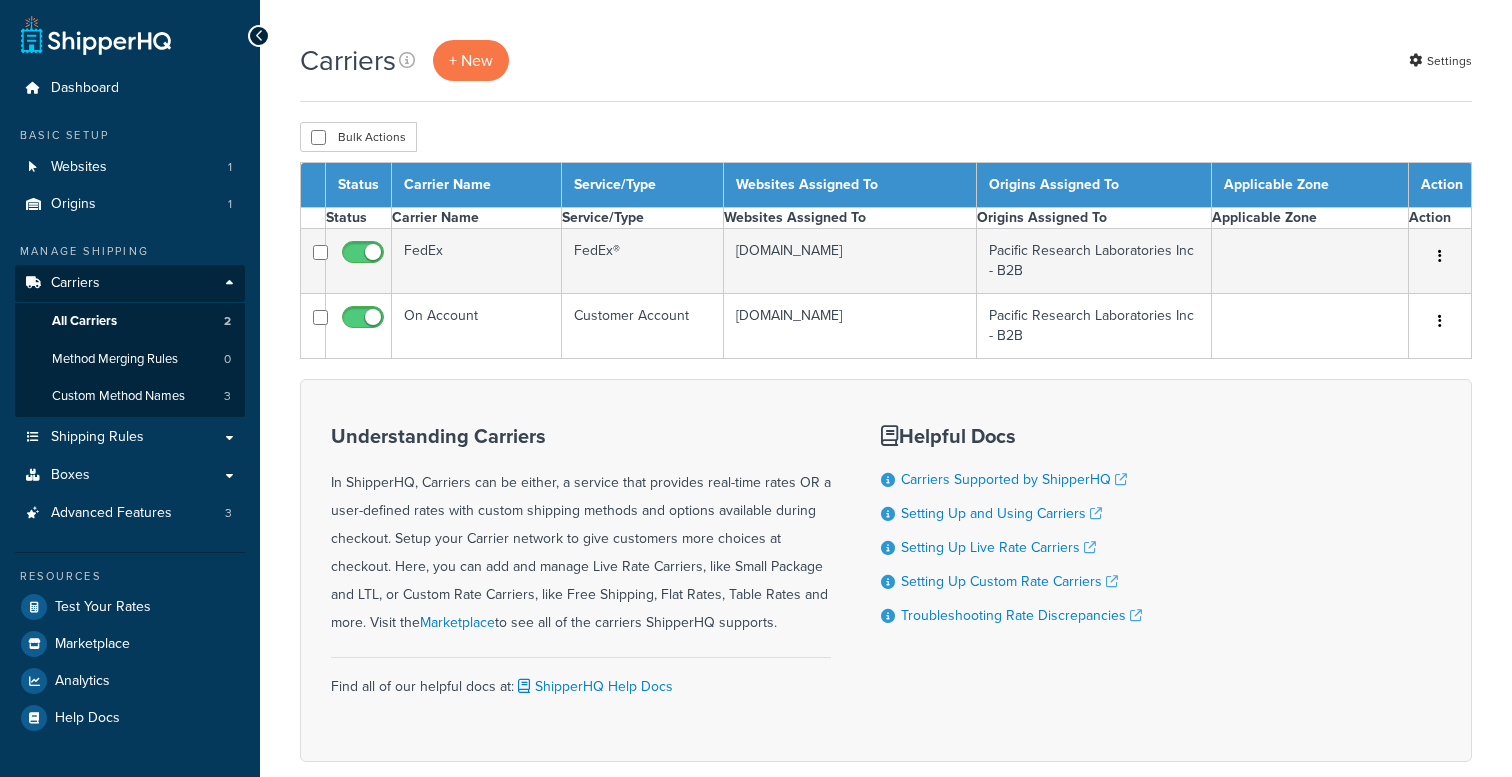 scroll, scrollTop: 0, scrollLeft: 0, axis: both 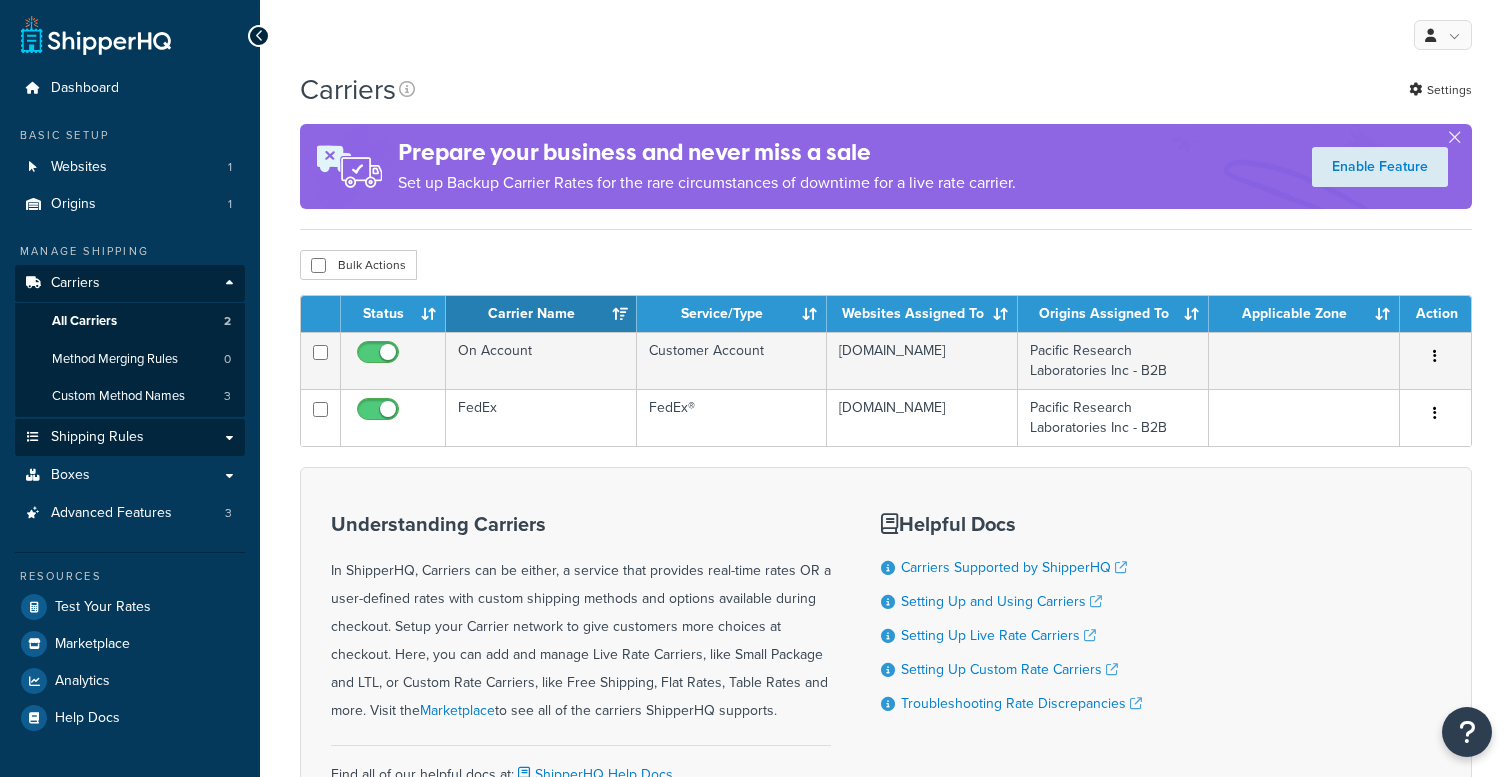 click on "Shipping Rules" at bounding box center (97, 437) 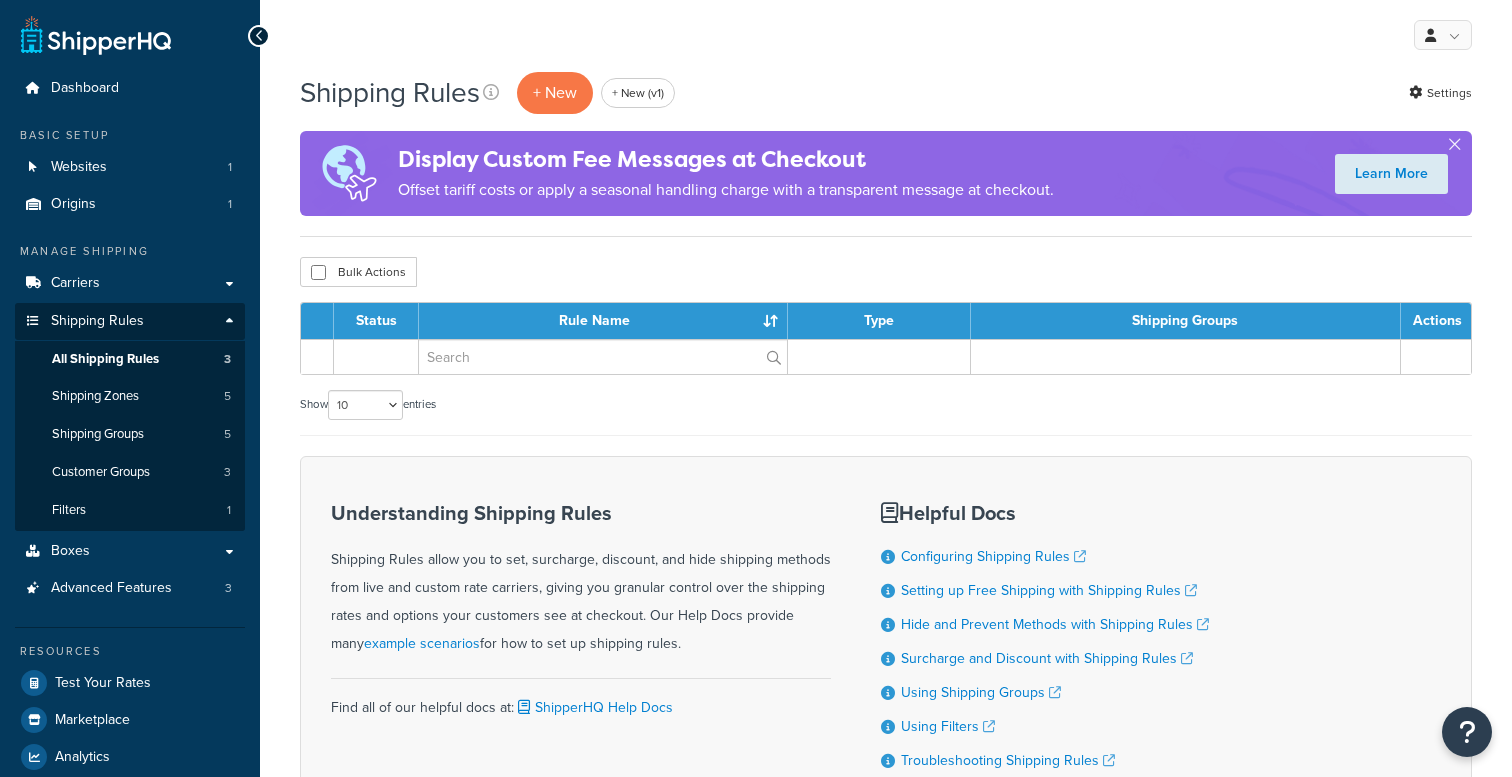 scroll, scrollTop: 0, scrollLeft: 0, axis: both 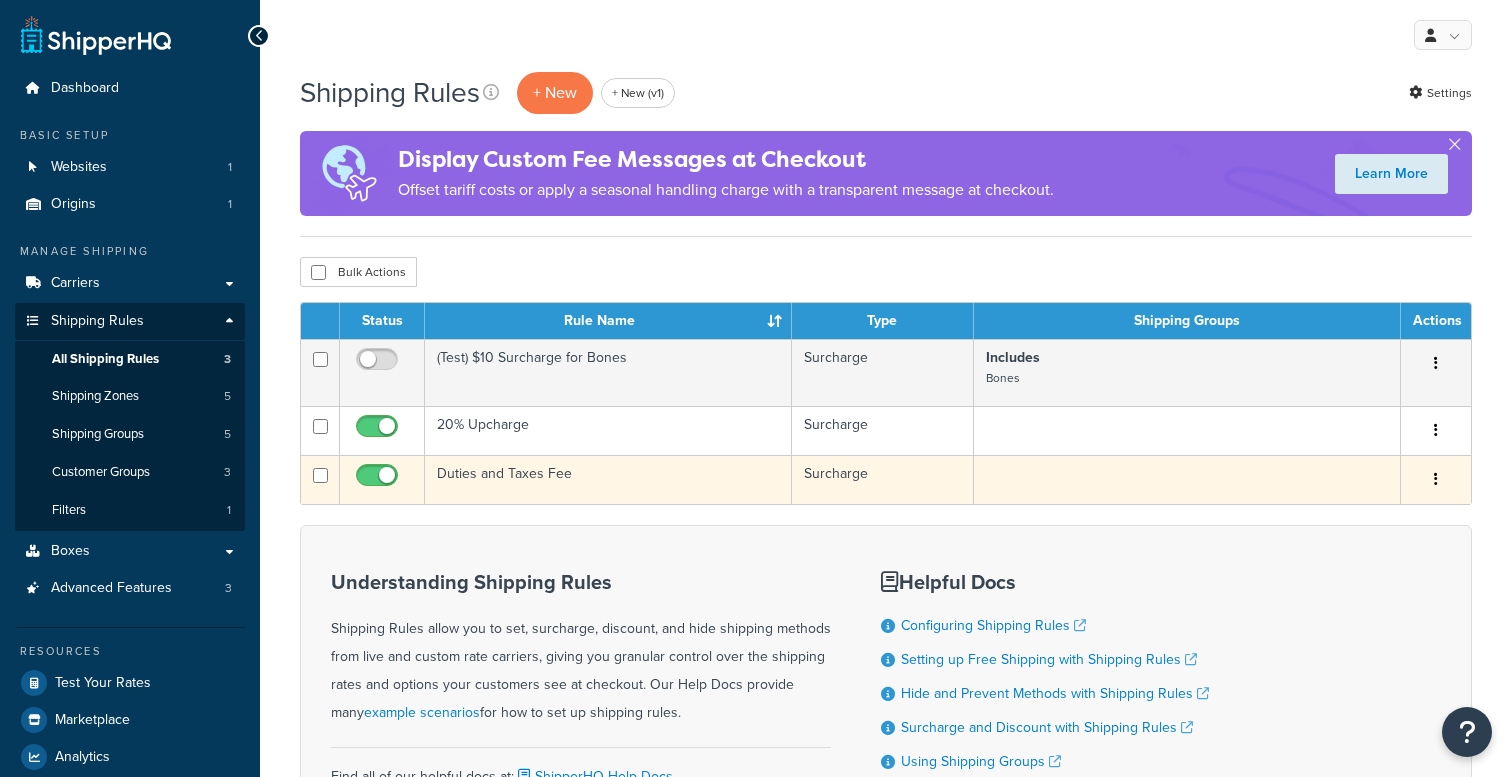 click on "Duties and Taxes Fee" at bounding box center [608, 479] 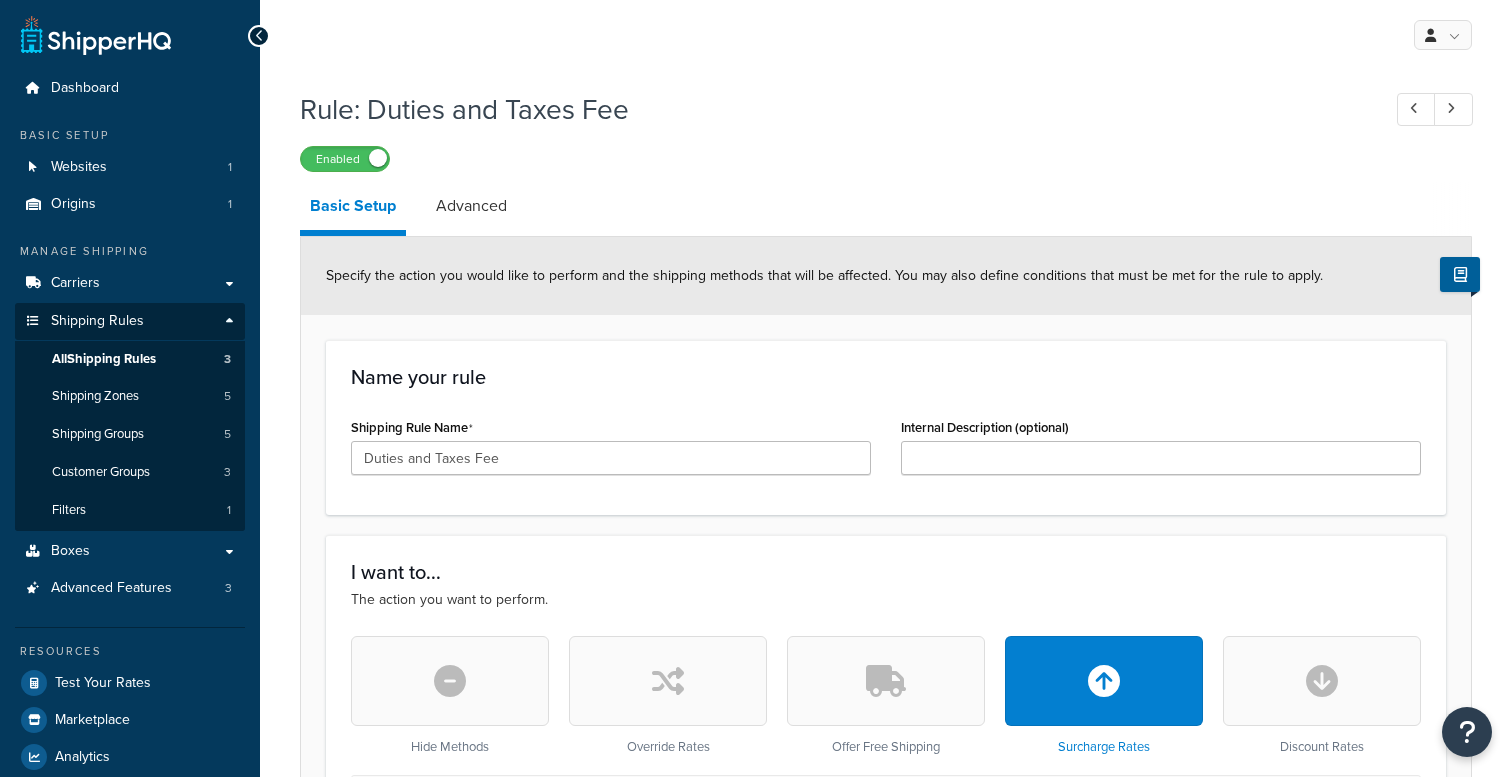 select on "PERCENTAGE" 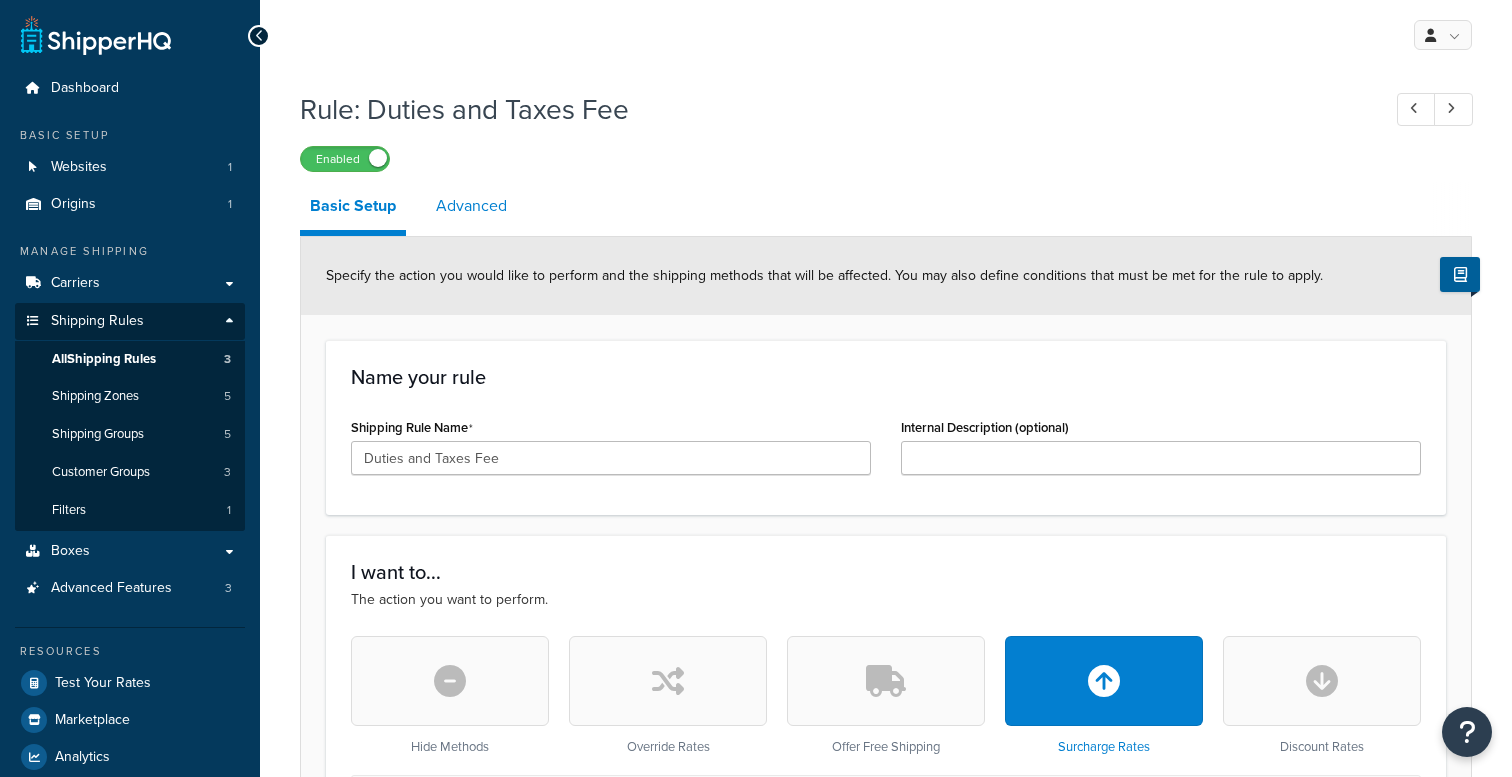 scroll, scrollTop: 0, scrollLeft: 0, axis: both 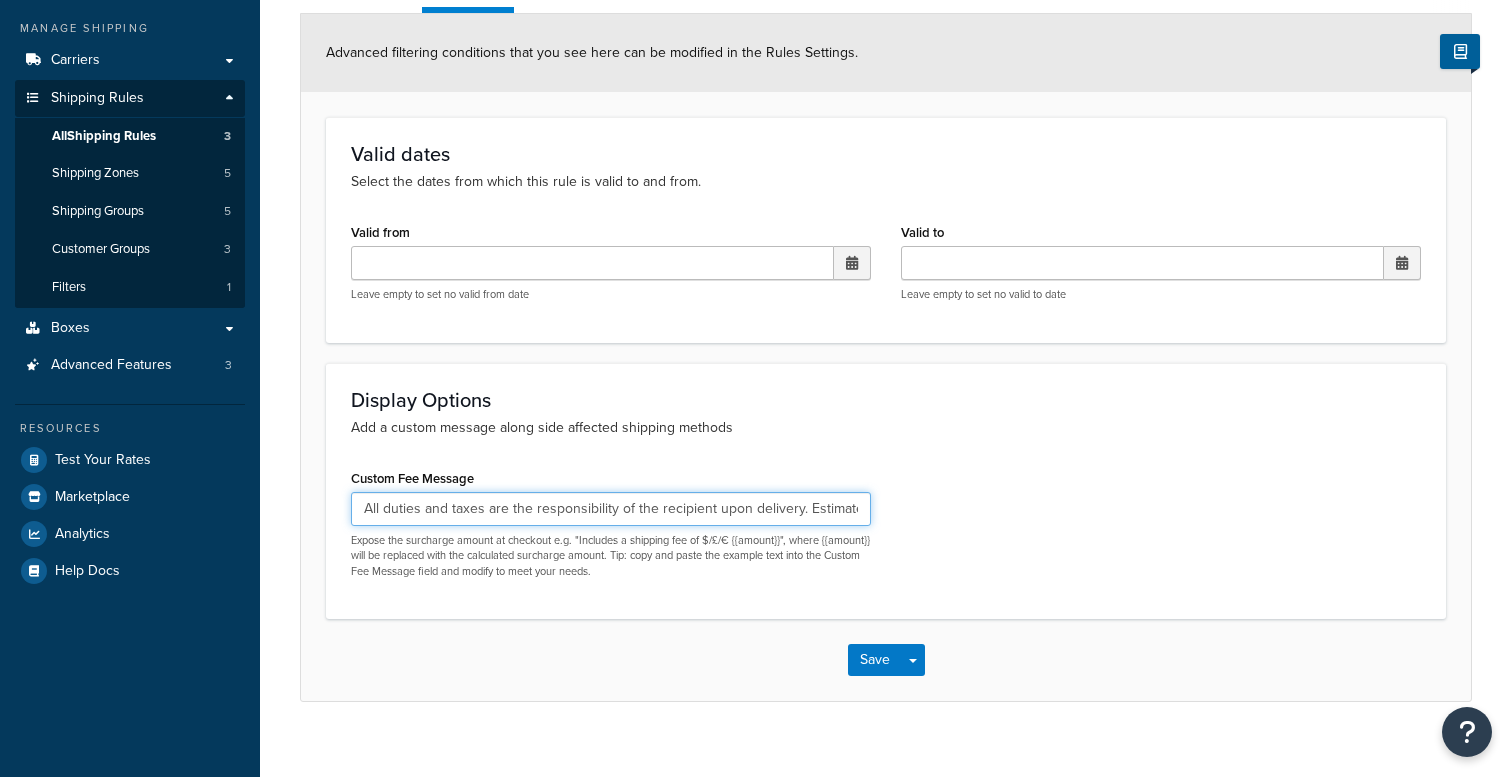 click on "All duties and taxes are the responsibility of the recipient upon delivery. Estimated duties and taxes are not included in the shipping costs." at bounding box center (611, 509) 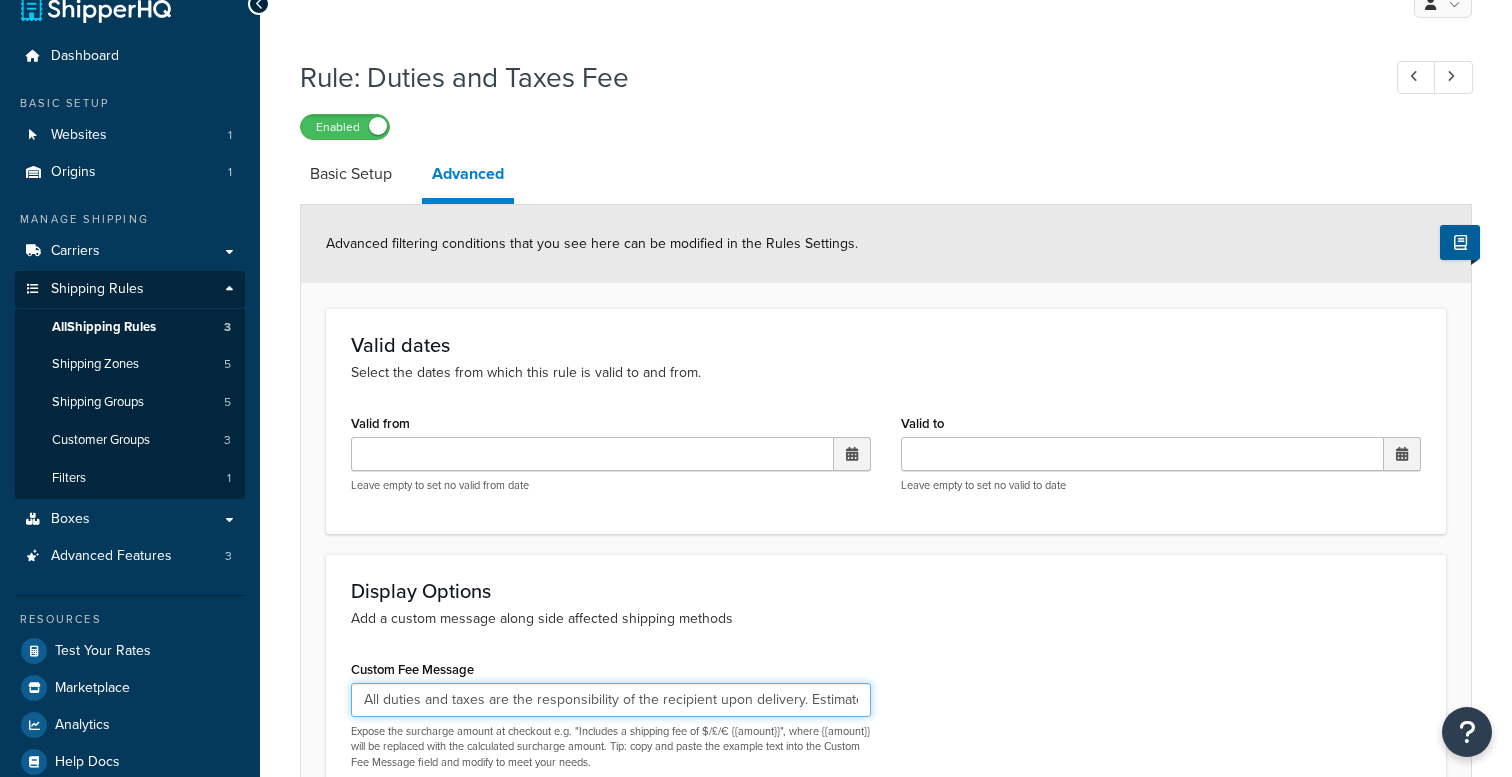 scroll, scrollTop: 195, scrollLeft: 0, axis: vertical 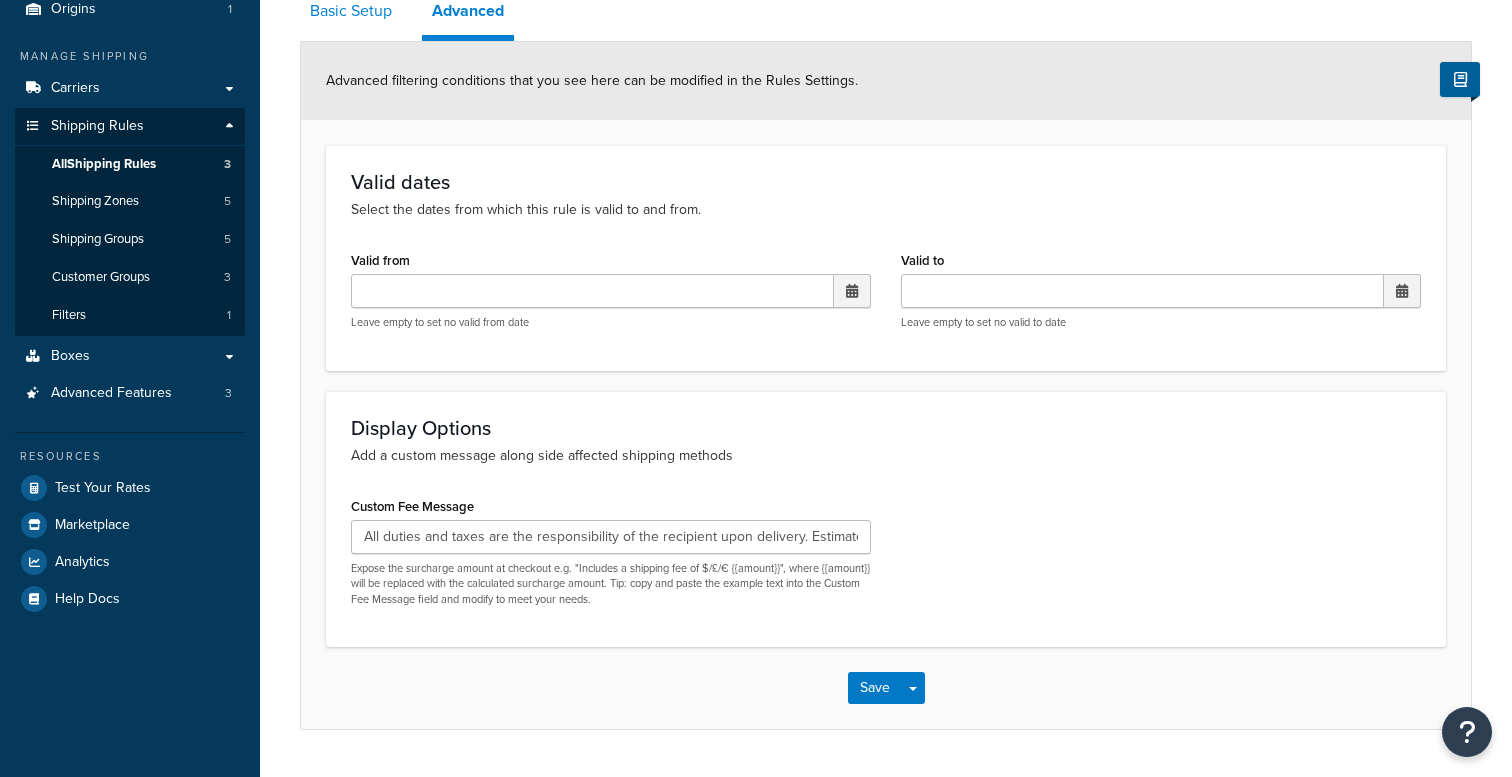 click on "Basic Setup" at bounding box center (351, 11) 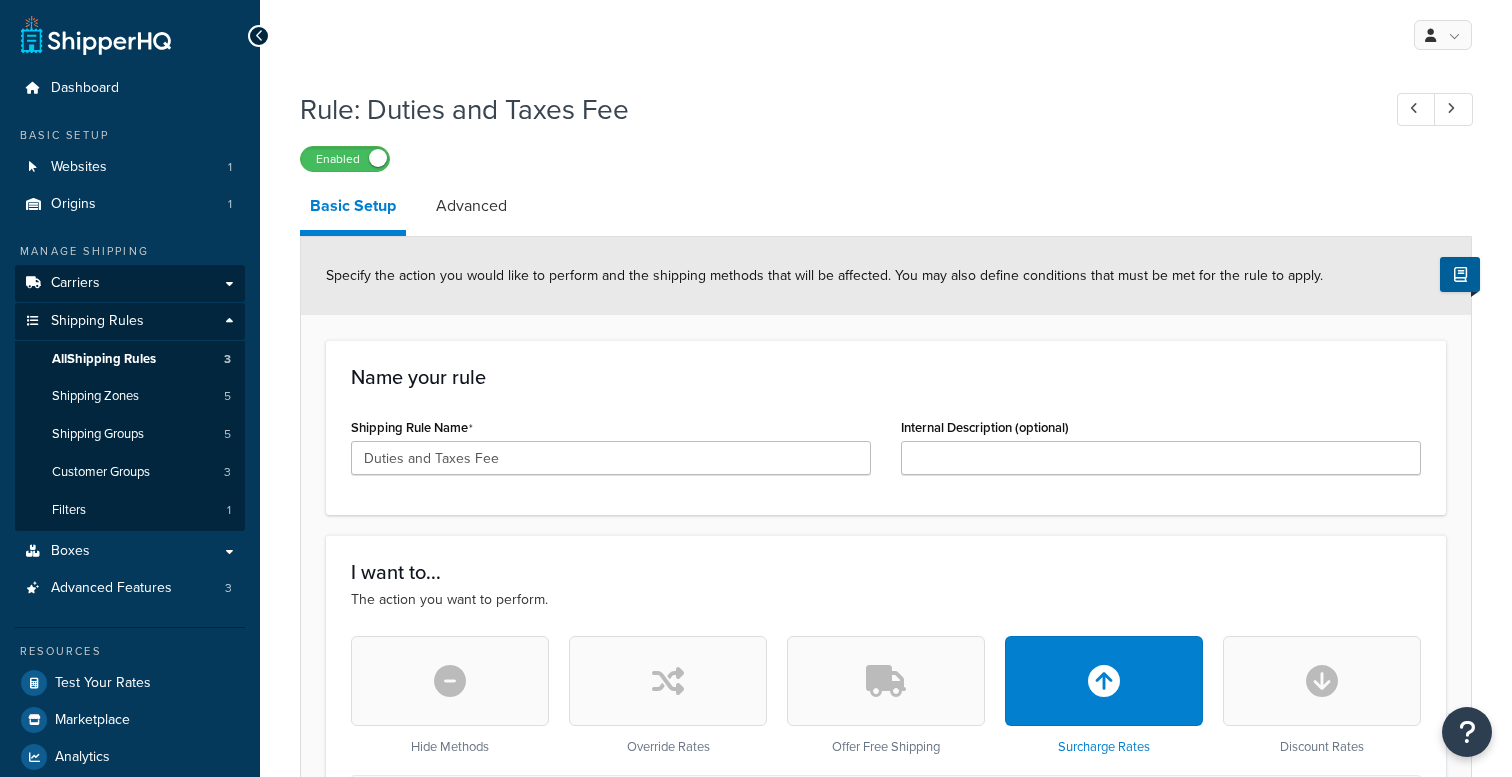 scroll, scrollTop: 0, scrollLeft: 0, axis: both 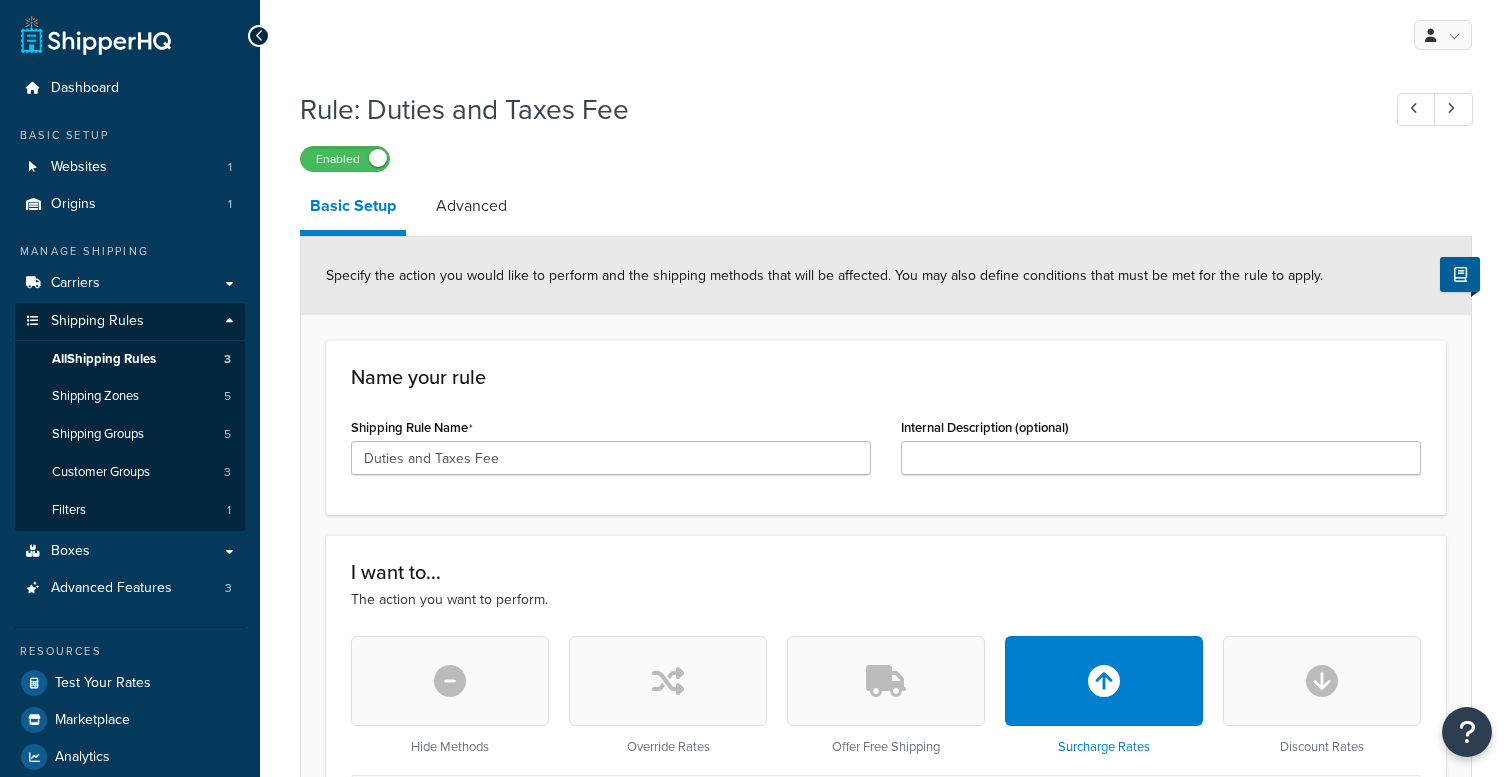 click on "Shipping Rules" at bounding box center [130, 321] 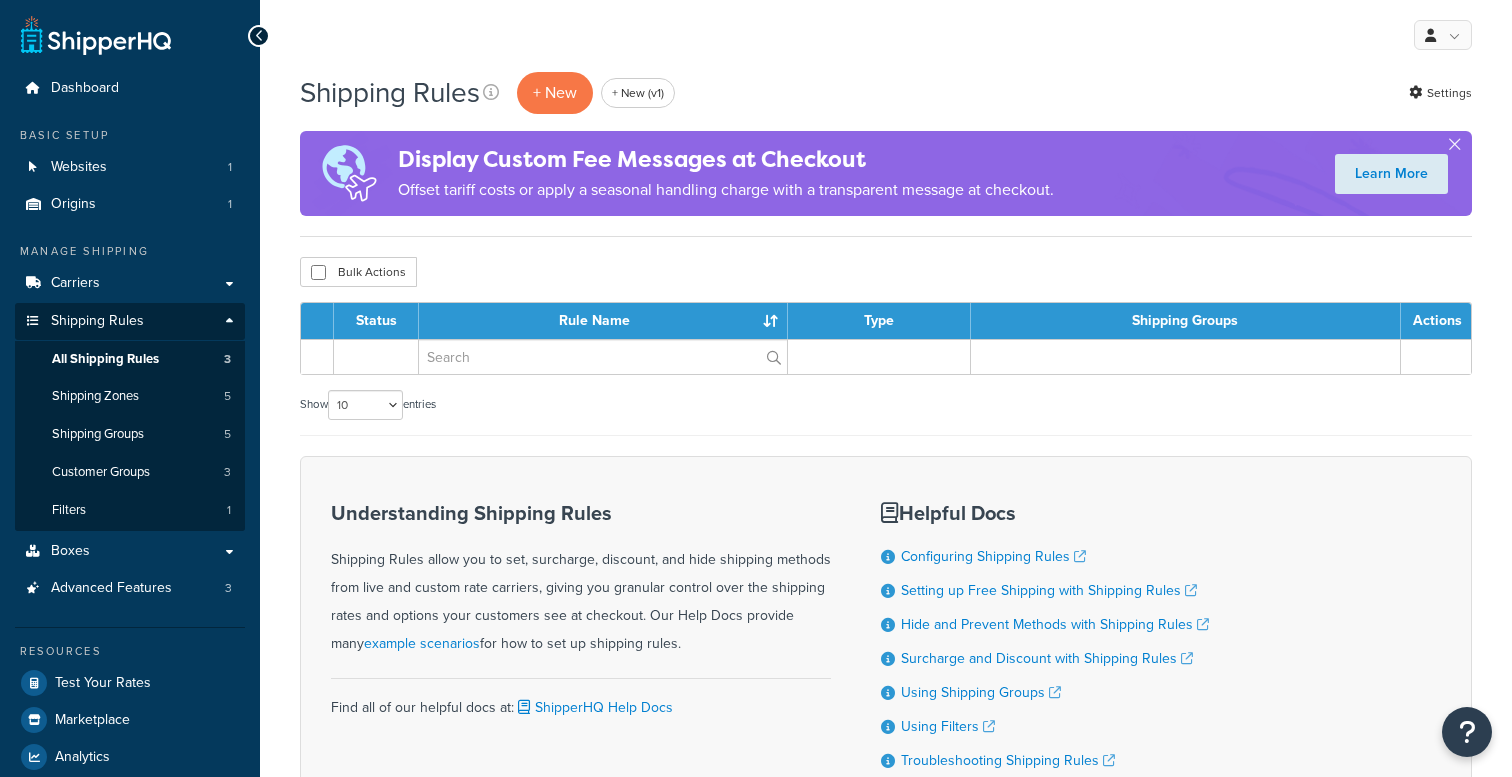 scroll, scrollTop: 0, scrollLeft: 0, axis: both 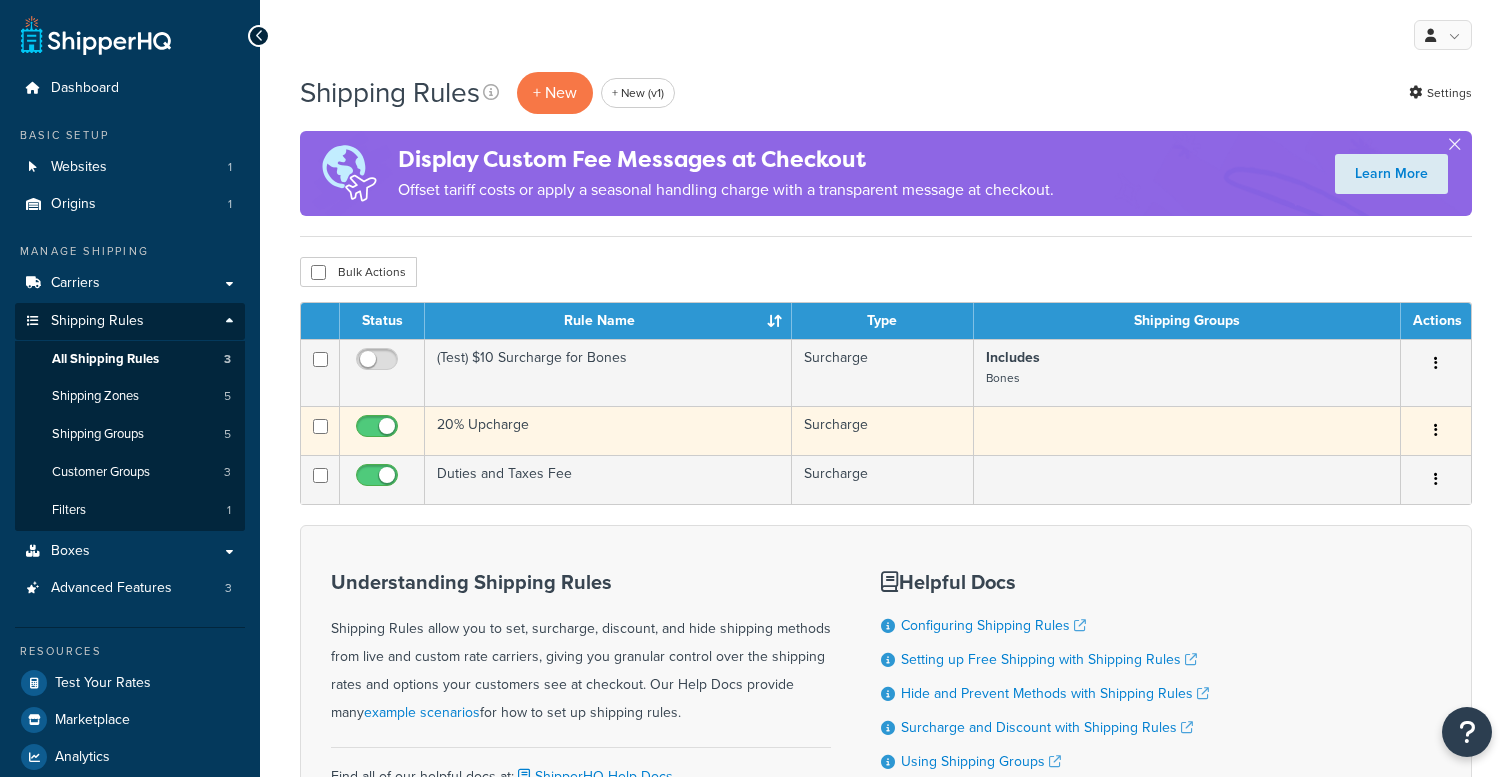 click on "20%  Upcharge" at bounding box center [608, 430] 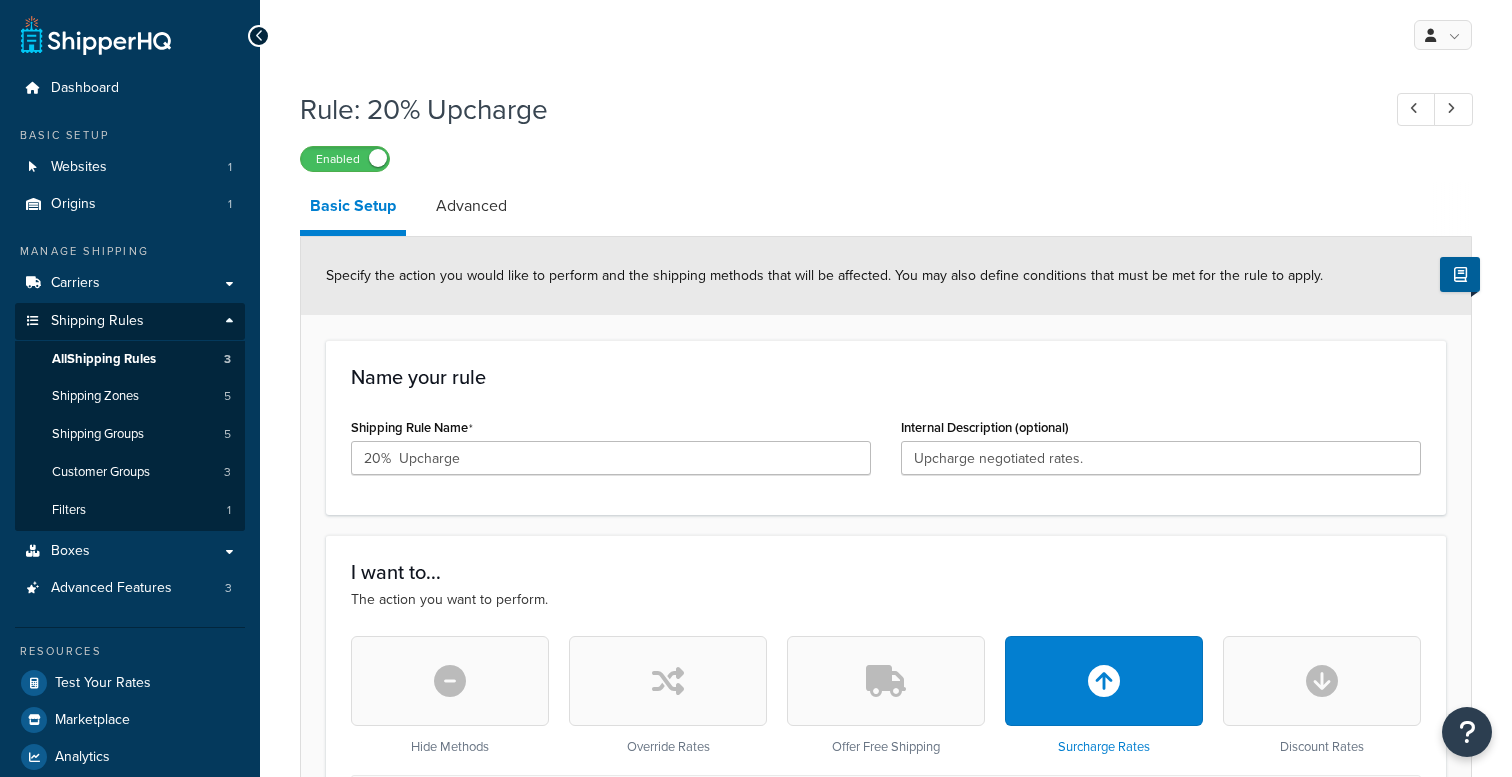 select on "PERCENTAGE" 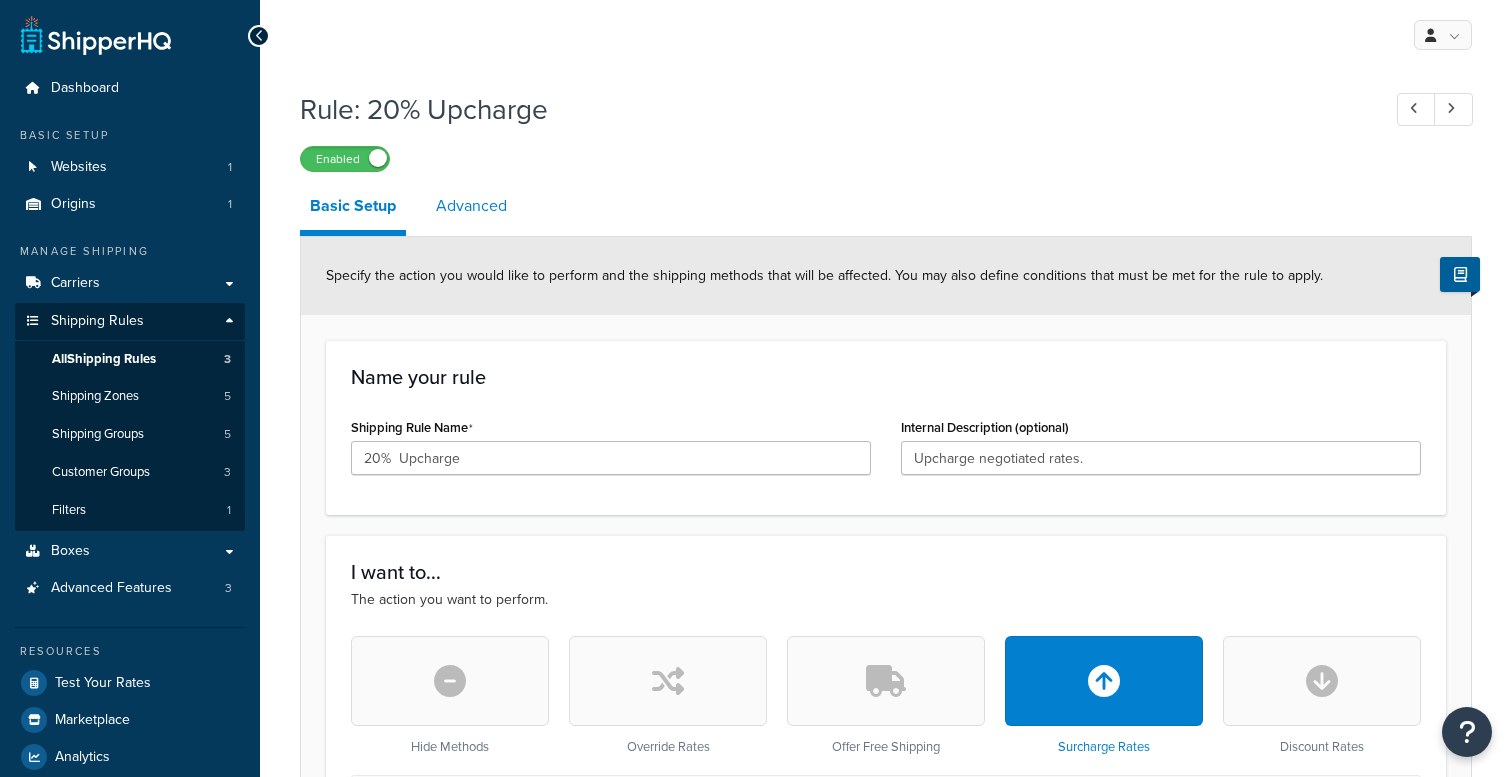 click on "Advanced" at bounding box center (471, 206) 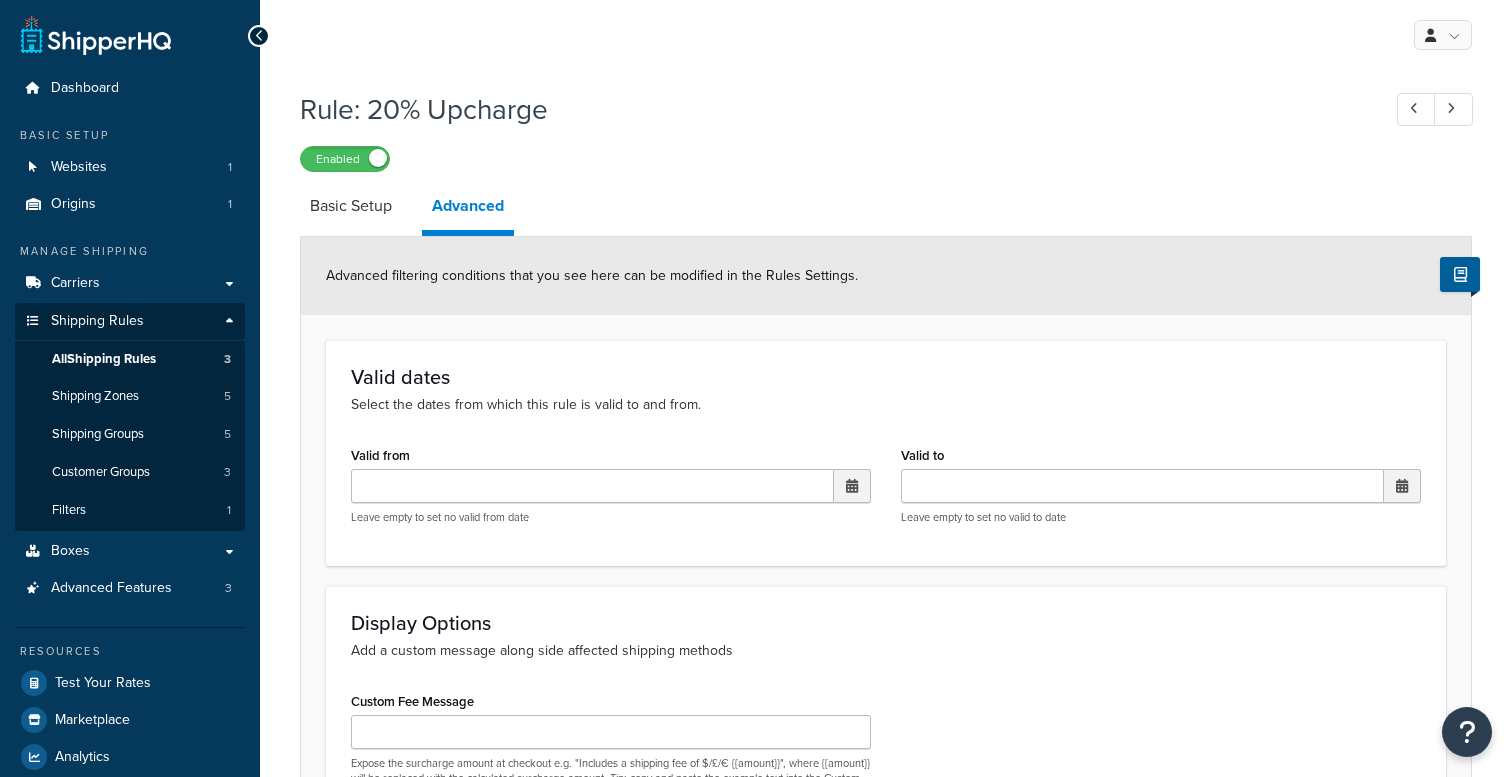 scroll, scrollTop: 0, scrollLeft: 0, axis: both 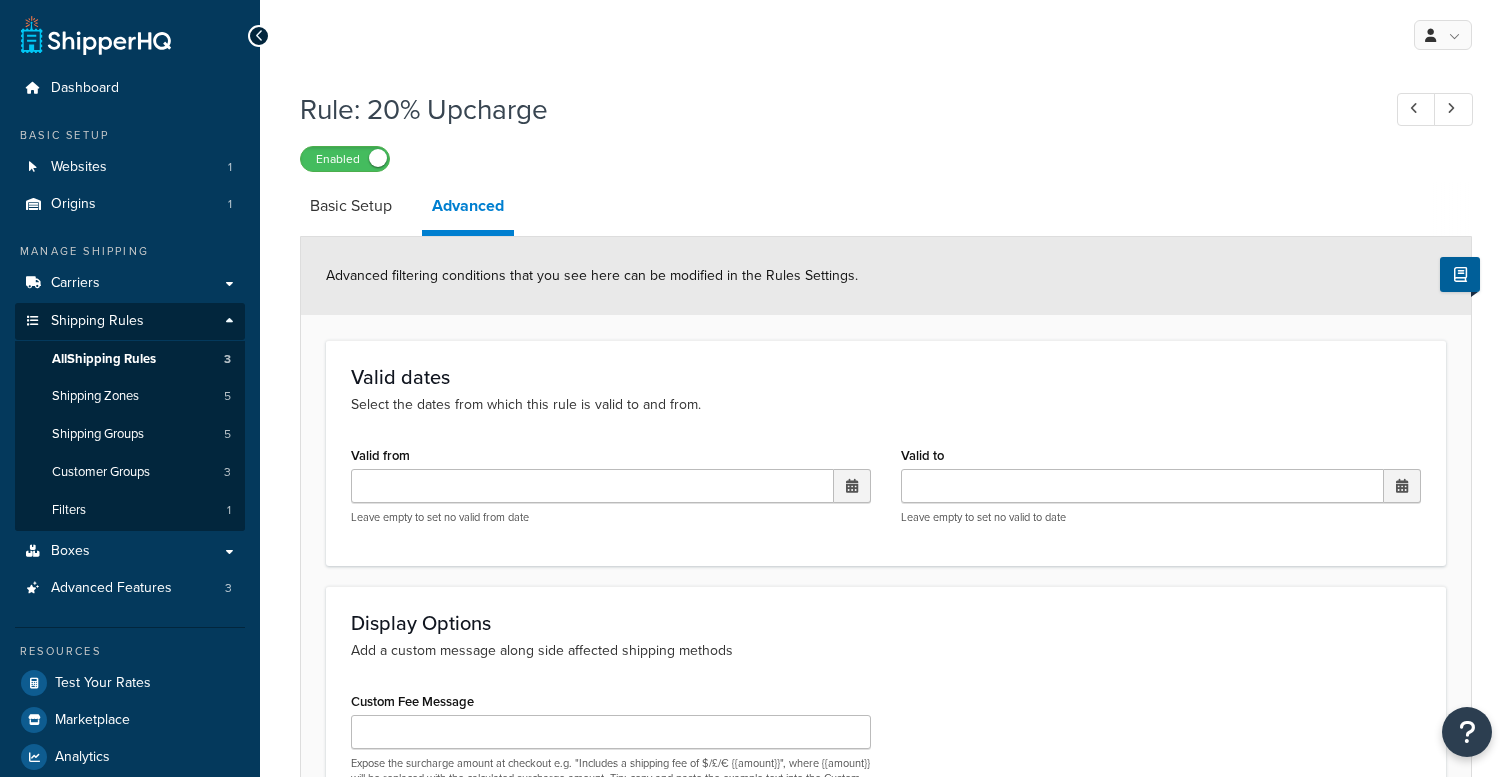 click on "All  Shipping Rules" at bounding box center [104, 359] 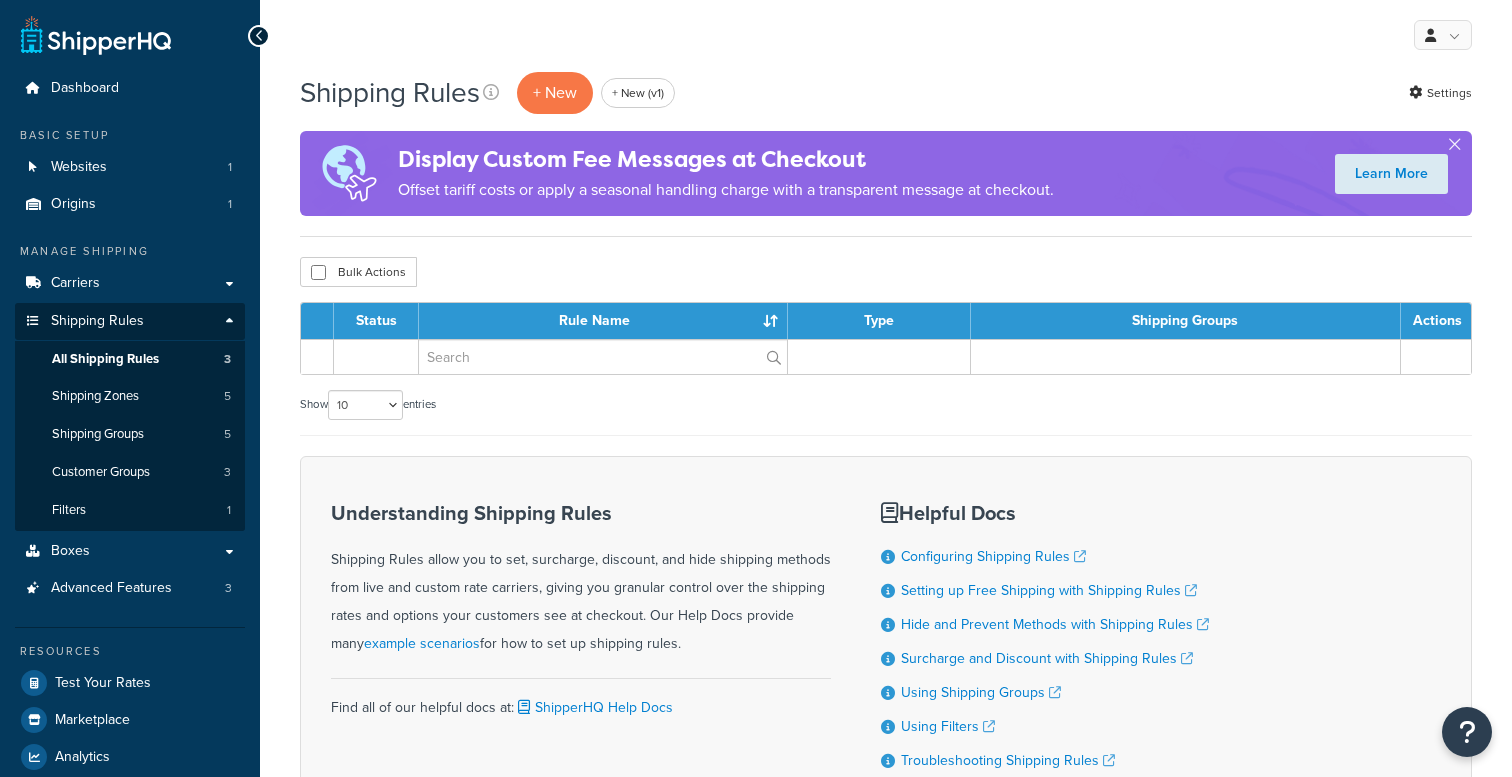 scroll, scrollTop: 0, scrollLeft: 0, axis: both 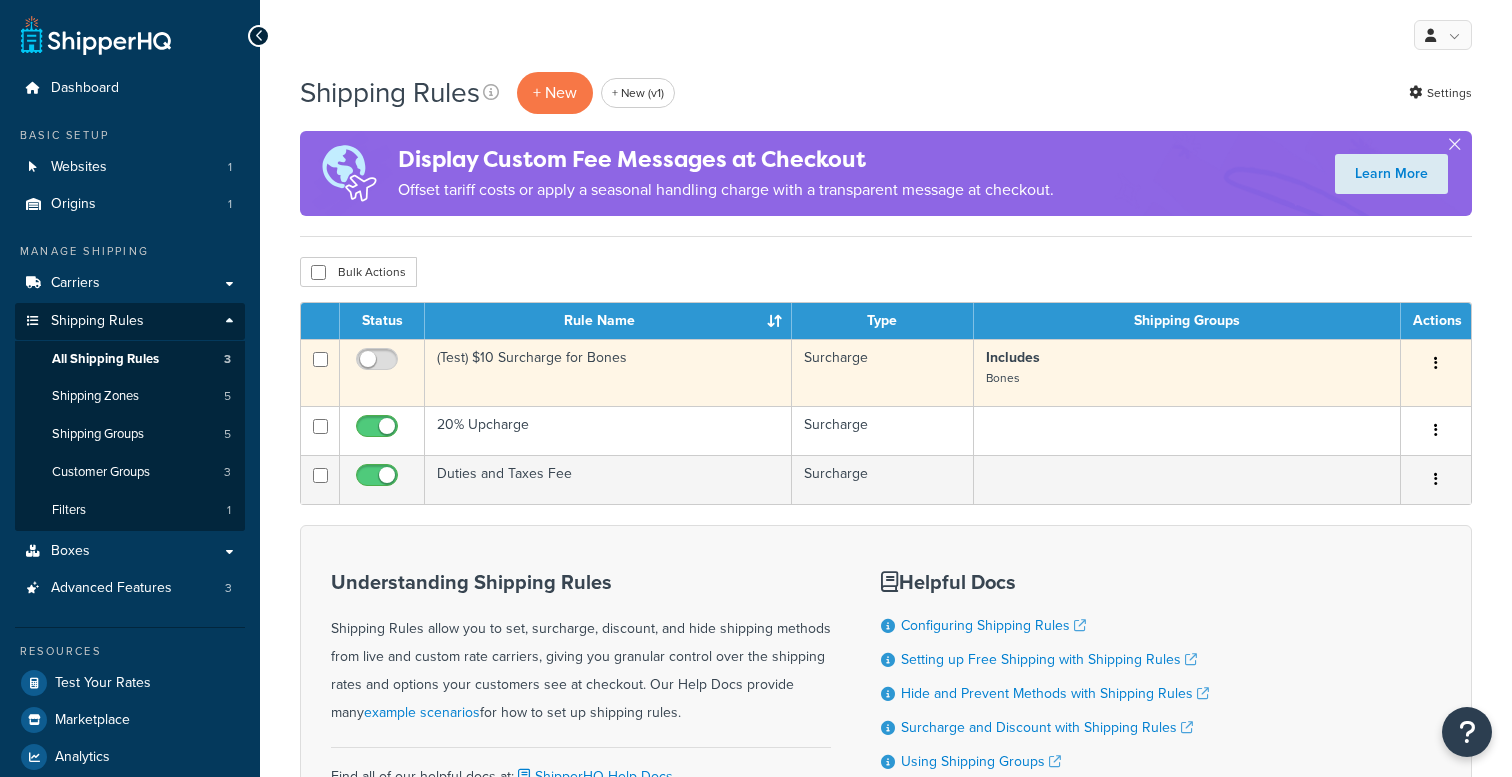 click on "(Test) $10 Surcharge for Bones" at bounding box center (608, 372) 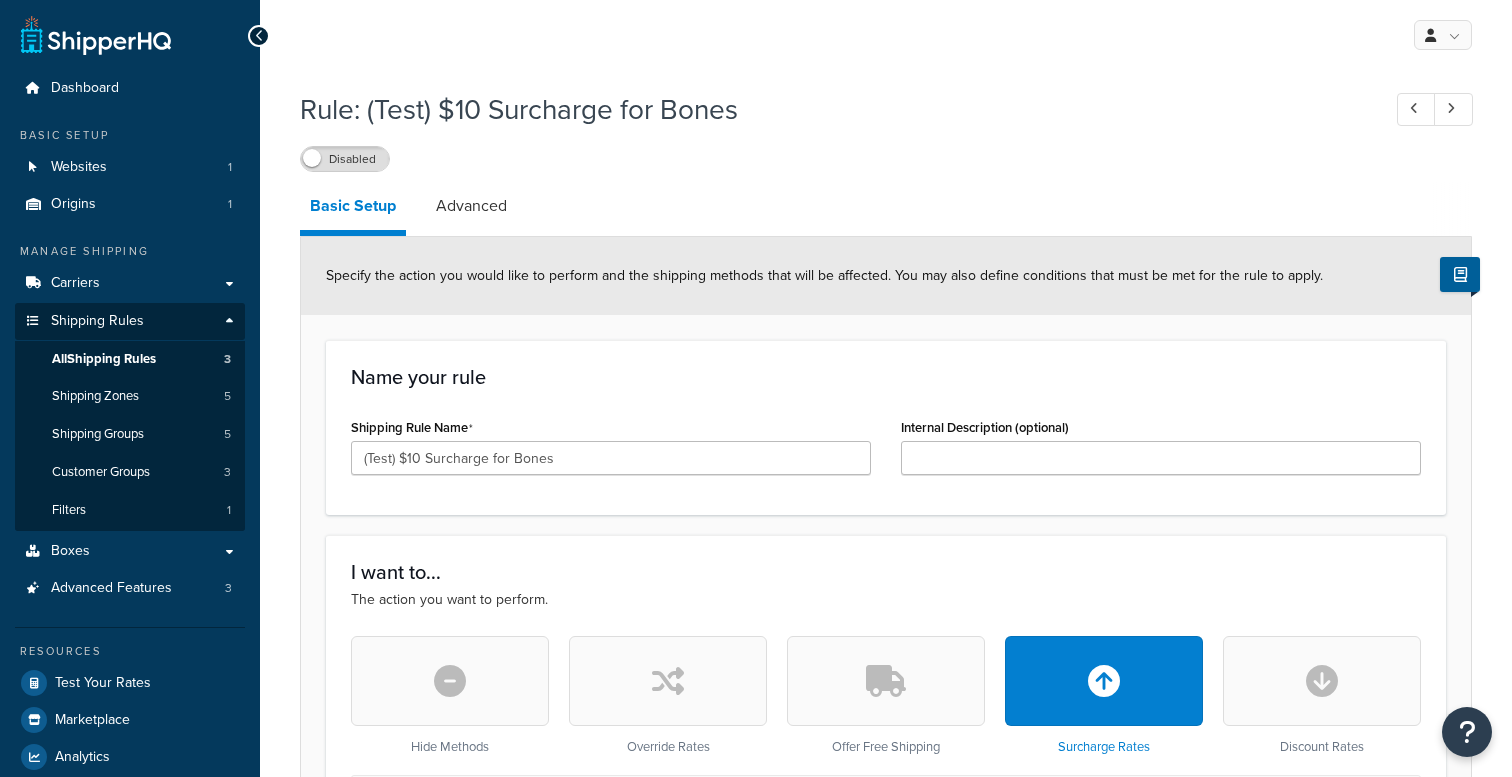 scroll, scrollTop: 0, scrollLeft: 0, axis: both 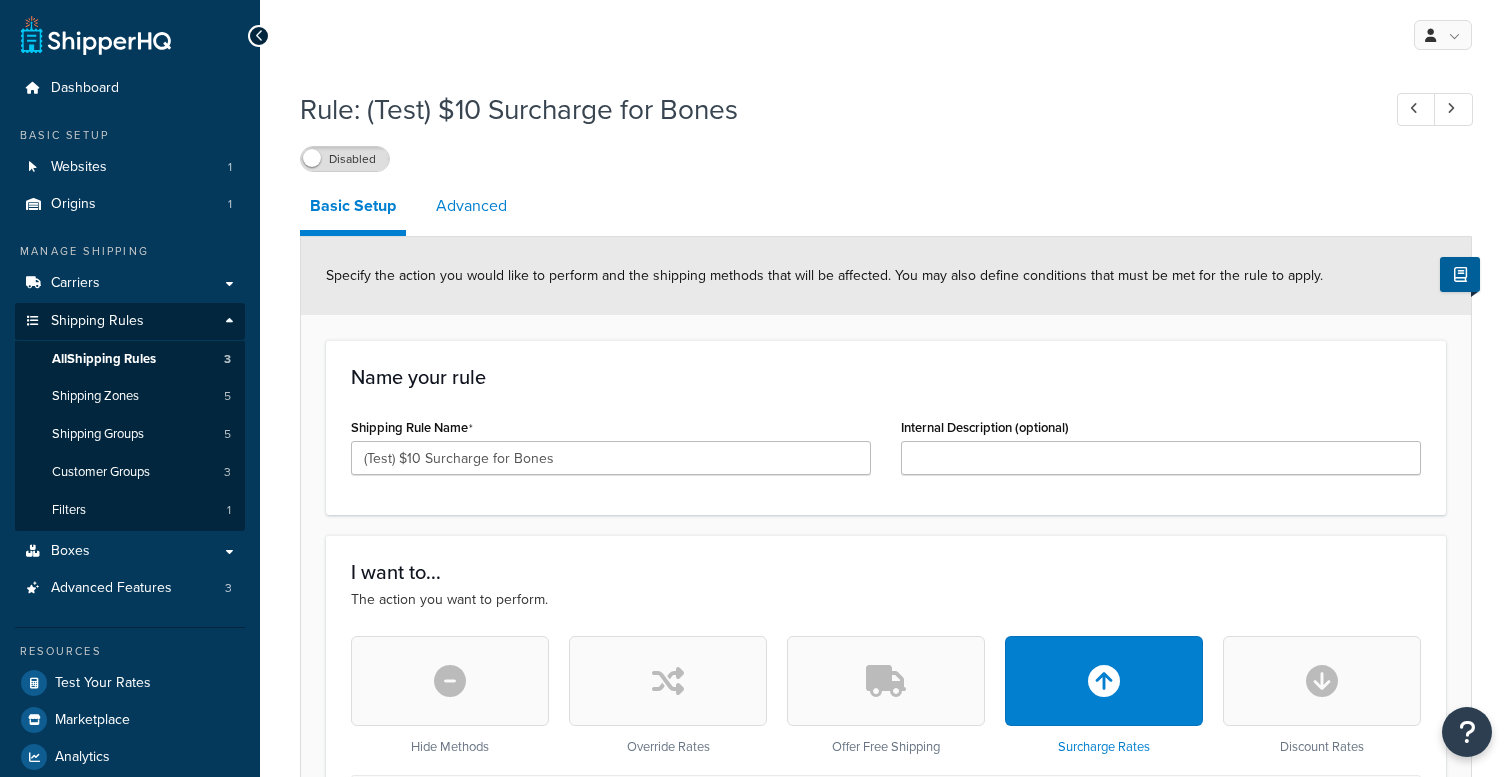 click on "Advanced" at bounding box center (471, 206) 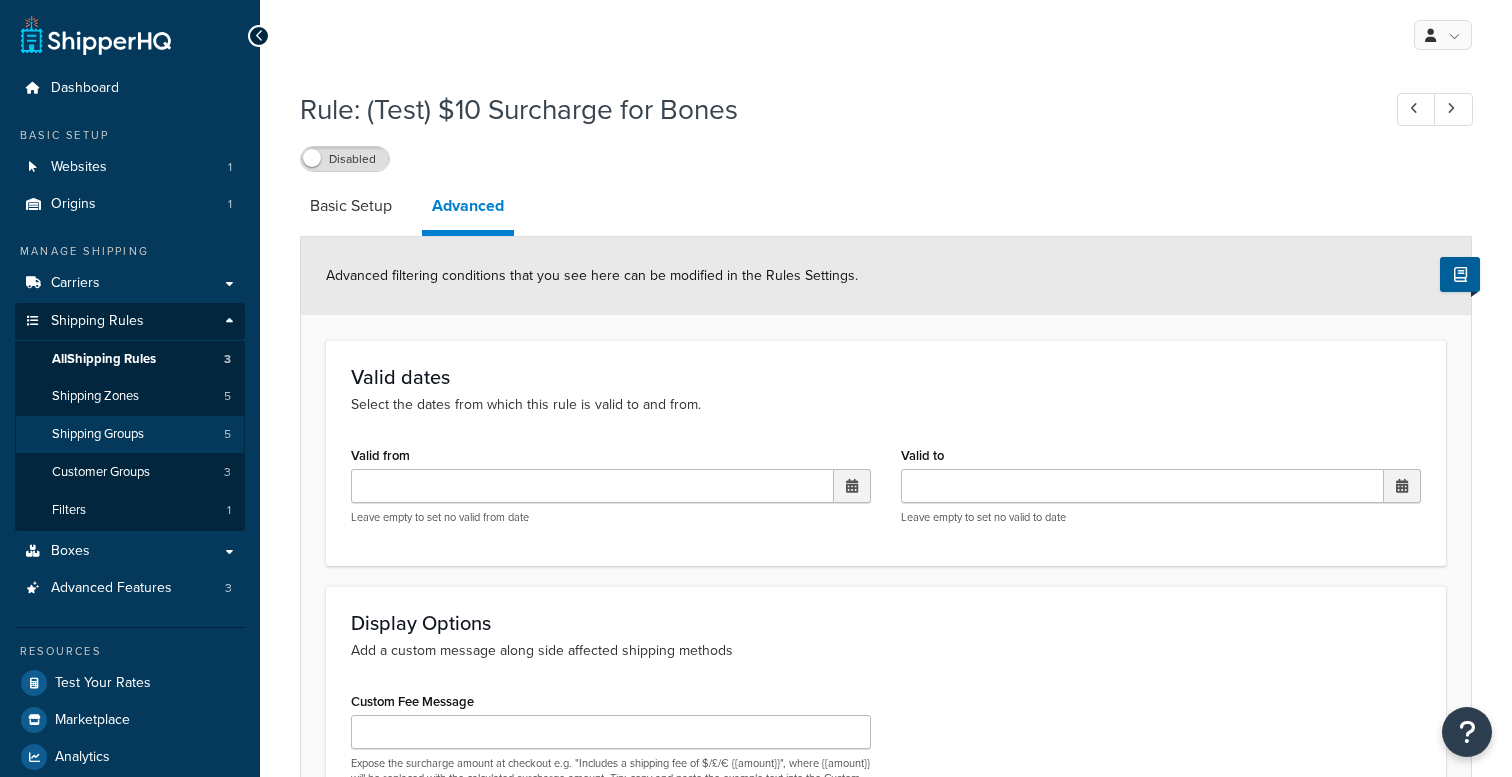 scroll, scrollTop: 0, scrollLeft: 0, axis: both 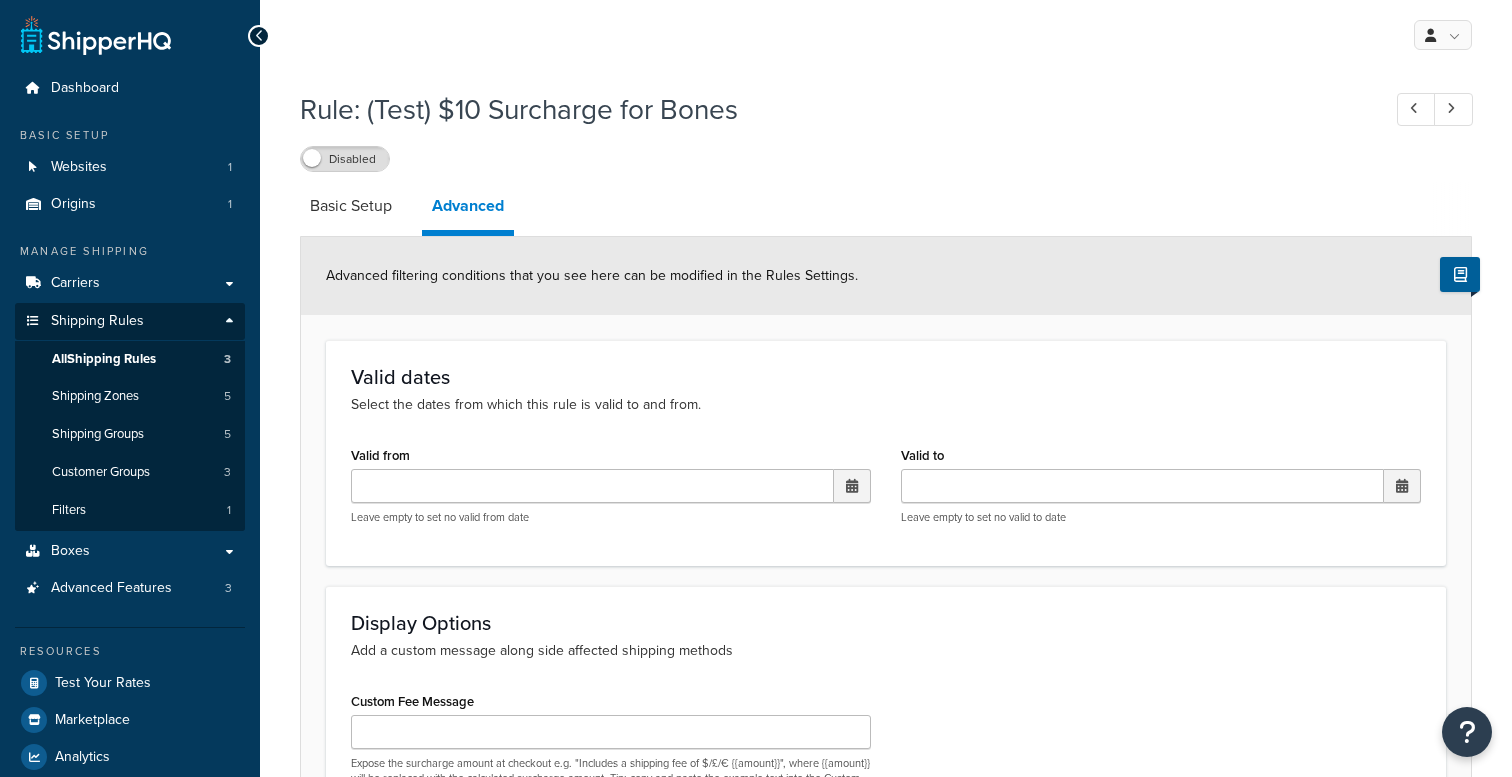 click on "All  Shipping Rules" at bounding box center [104, 359] 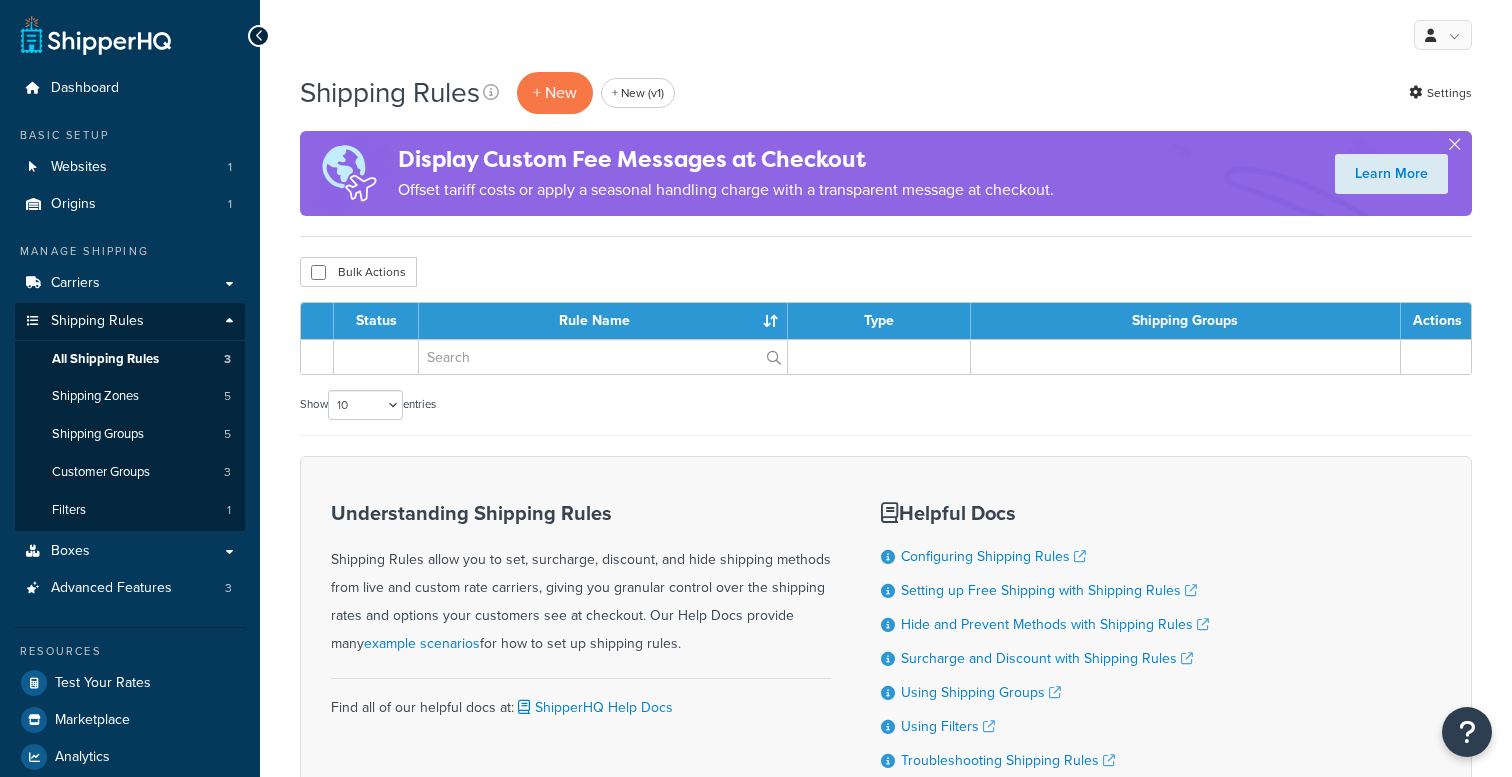 scroll, scrollTop: 0, scrollLeft: 0, axis: both 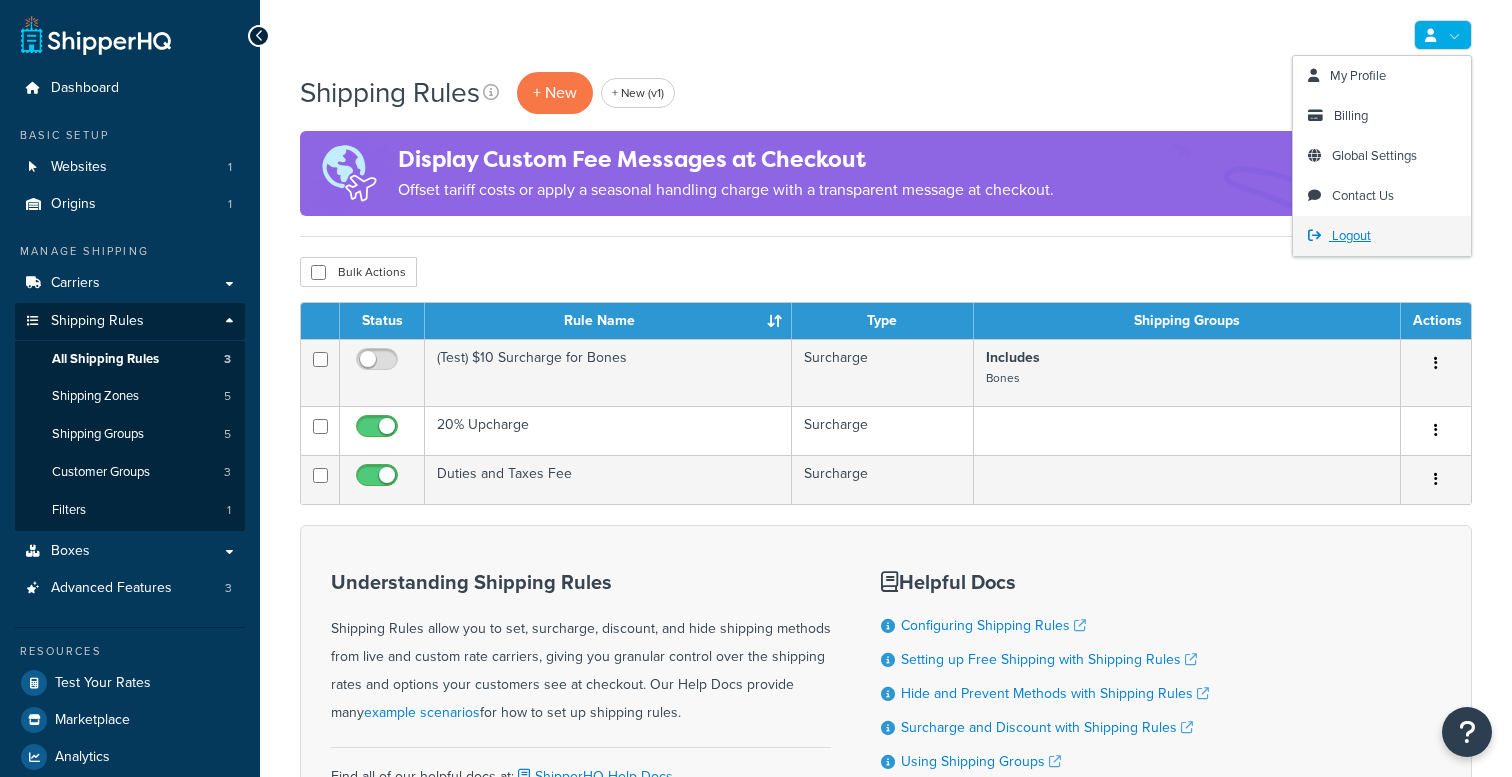 click on "Logout" at bounding box center [1382, 236] 